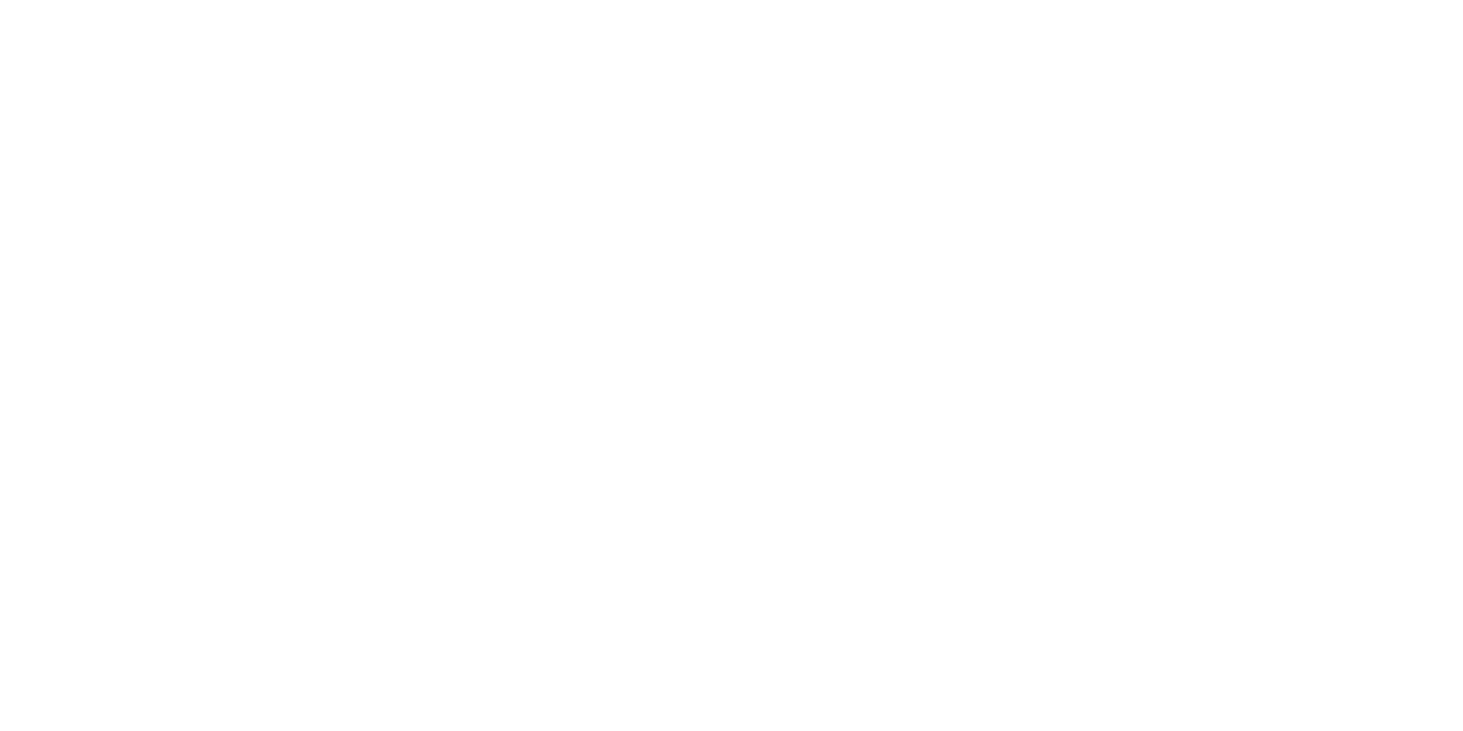 scroll, scrollTop: 0, scrollLeft: 0, axis: both 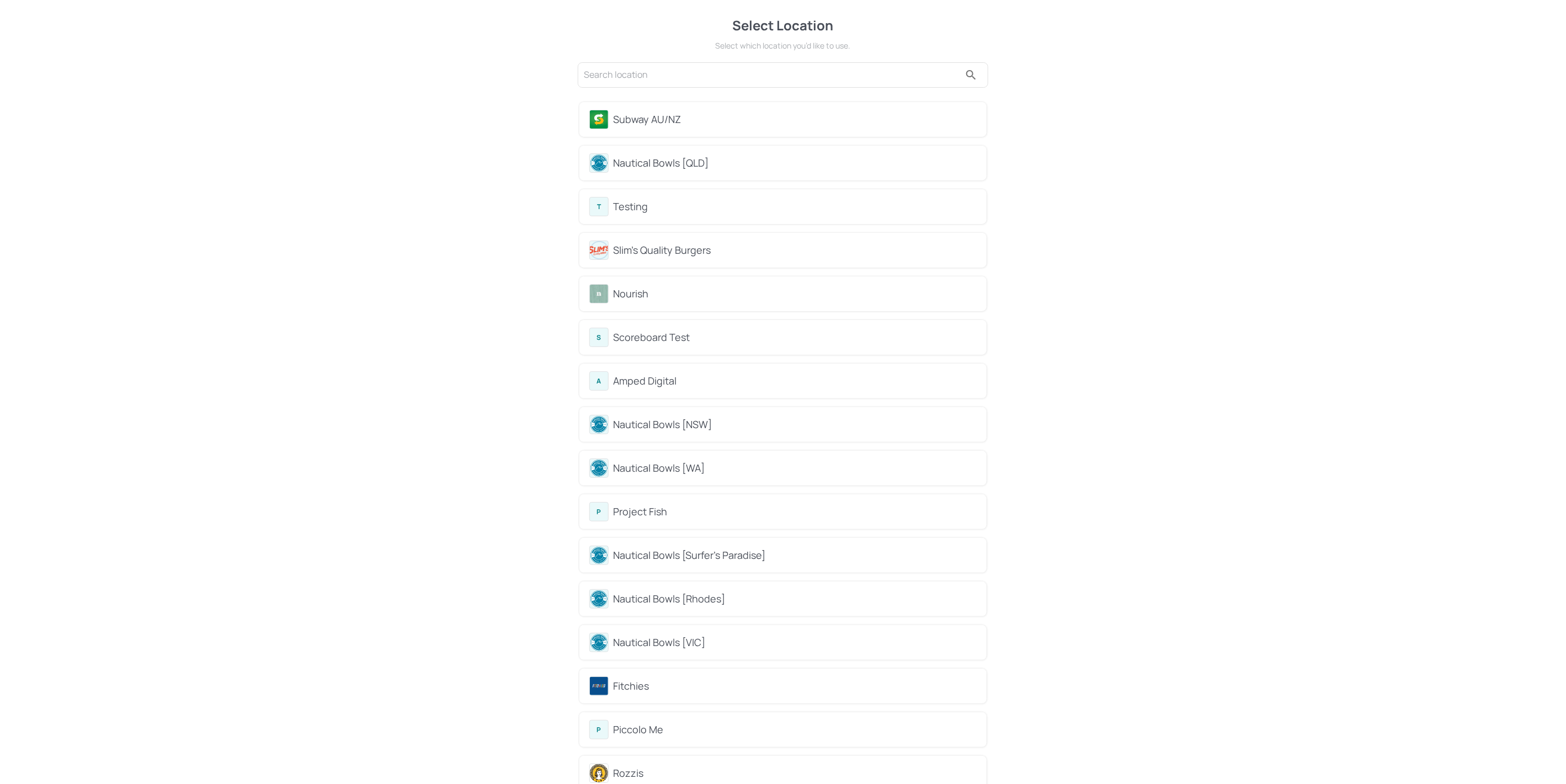 click on "Nourish" at bounding box center [795, 294] 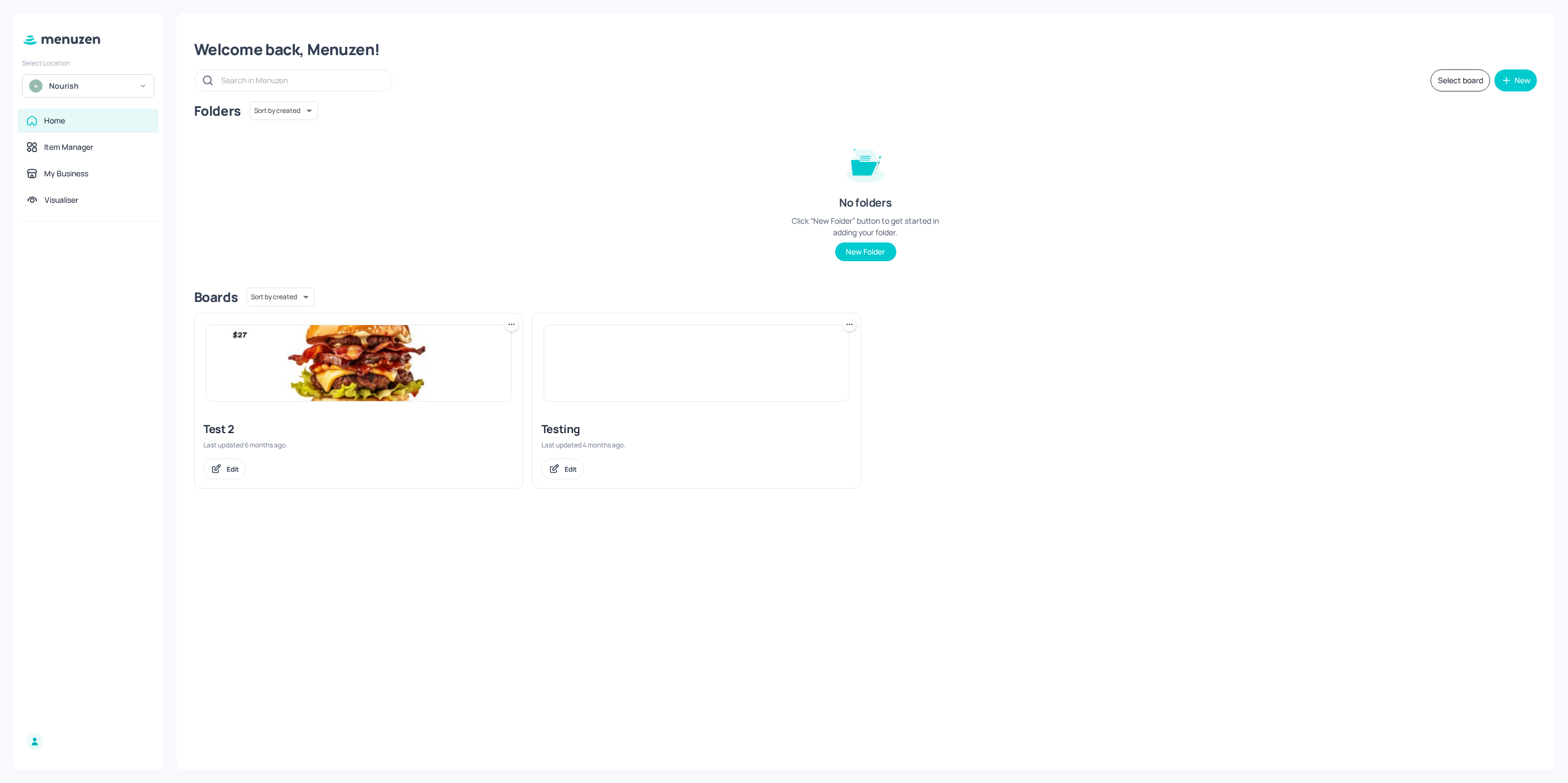 click at bounding box center (358, 363) 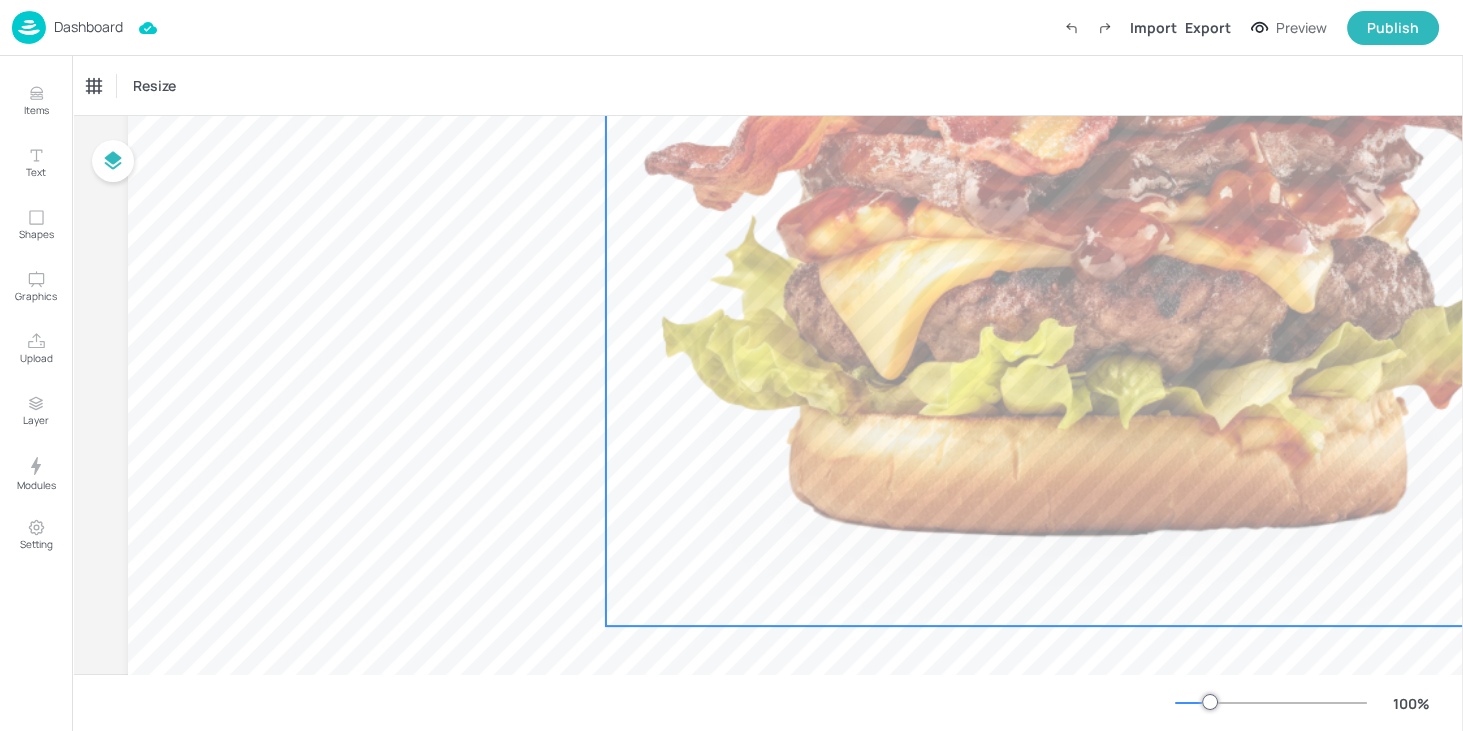 scroll, scrollTop: 527, scrollLeft: 0, axis: vertical 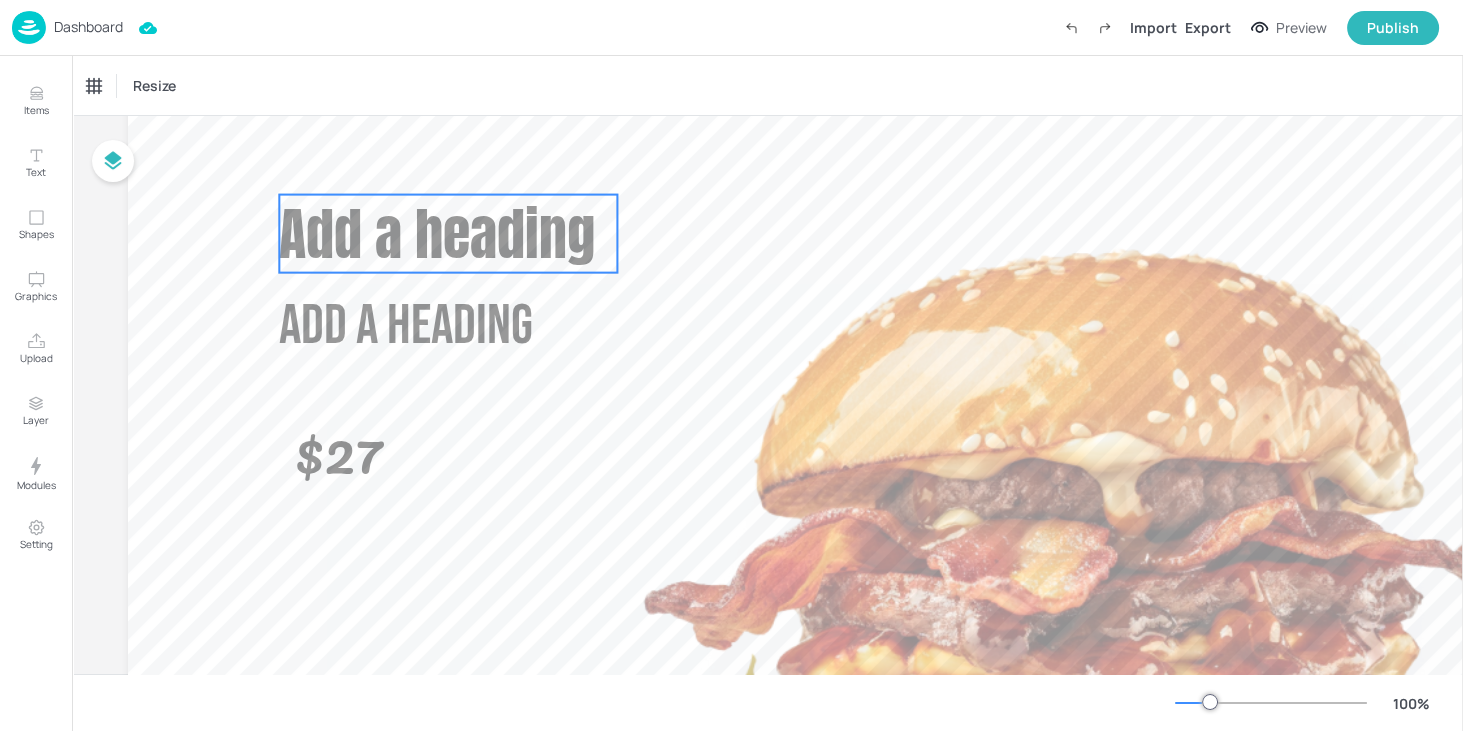 click on "Add a heading" at bounding box center [437, 234] 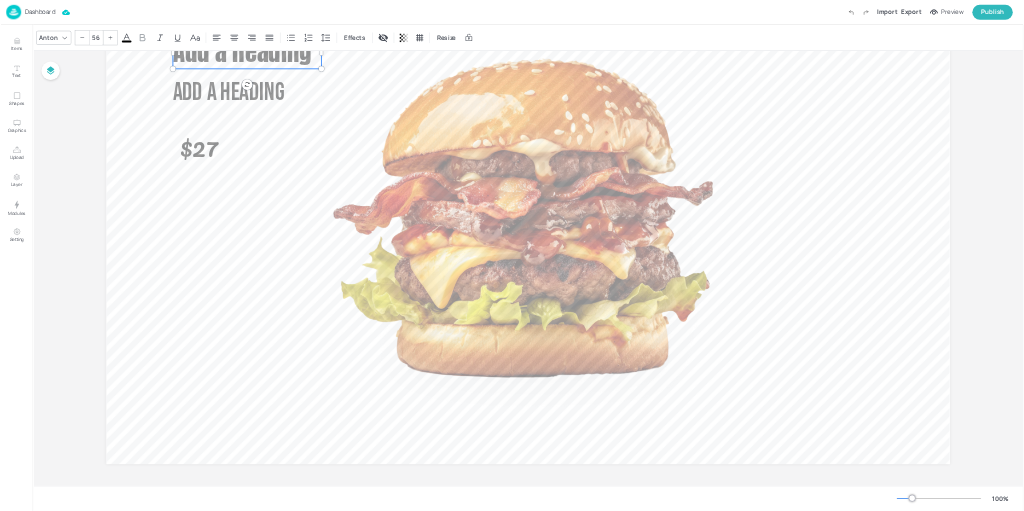scroll, scrollTop: 87, scrollLeft: 0, axis: vertical 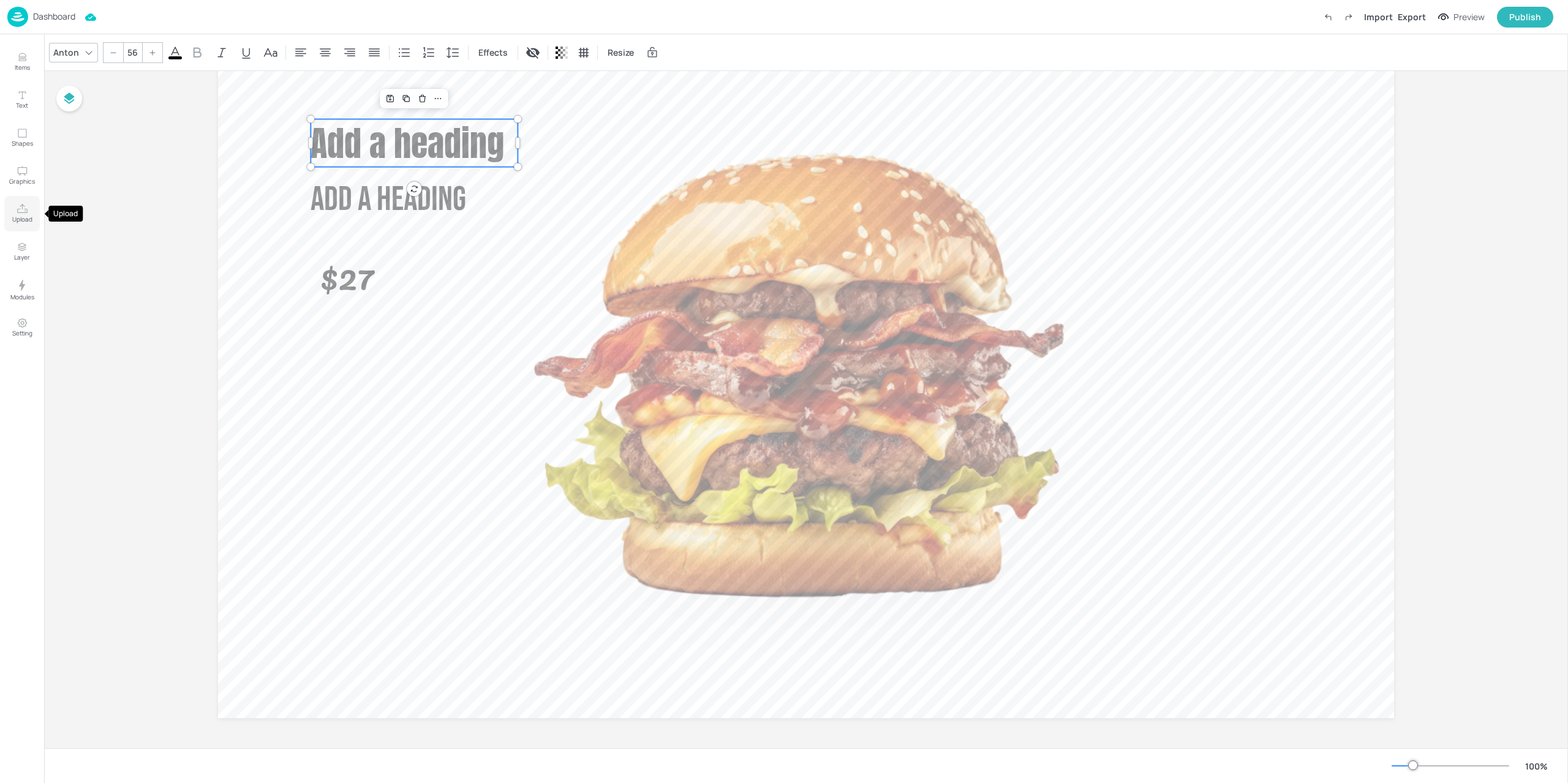 click on "Upload" at bounding box center (22, 214) 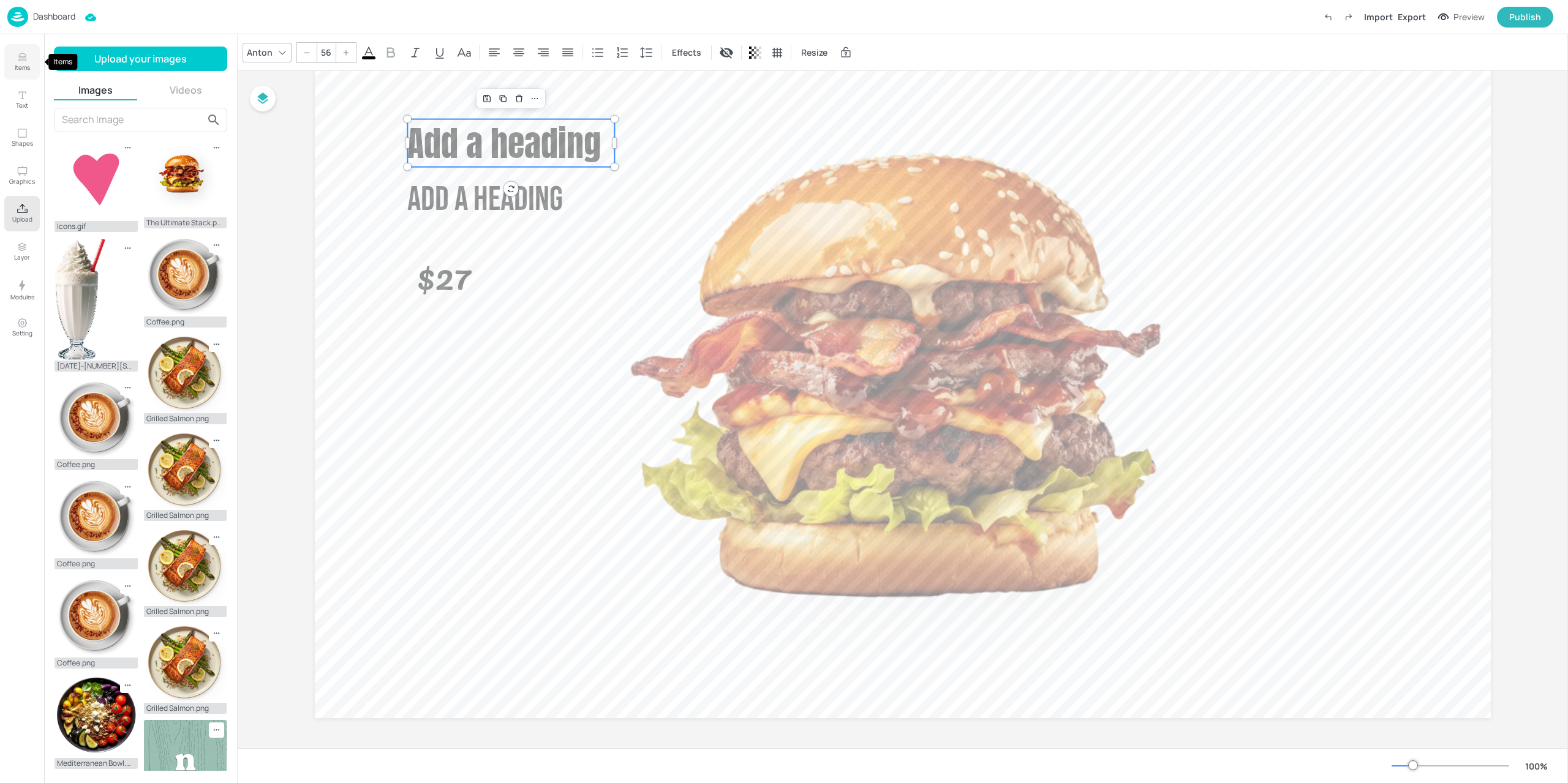 click on "Items" at bounding box center [22, 67] 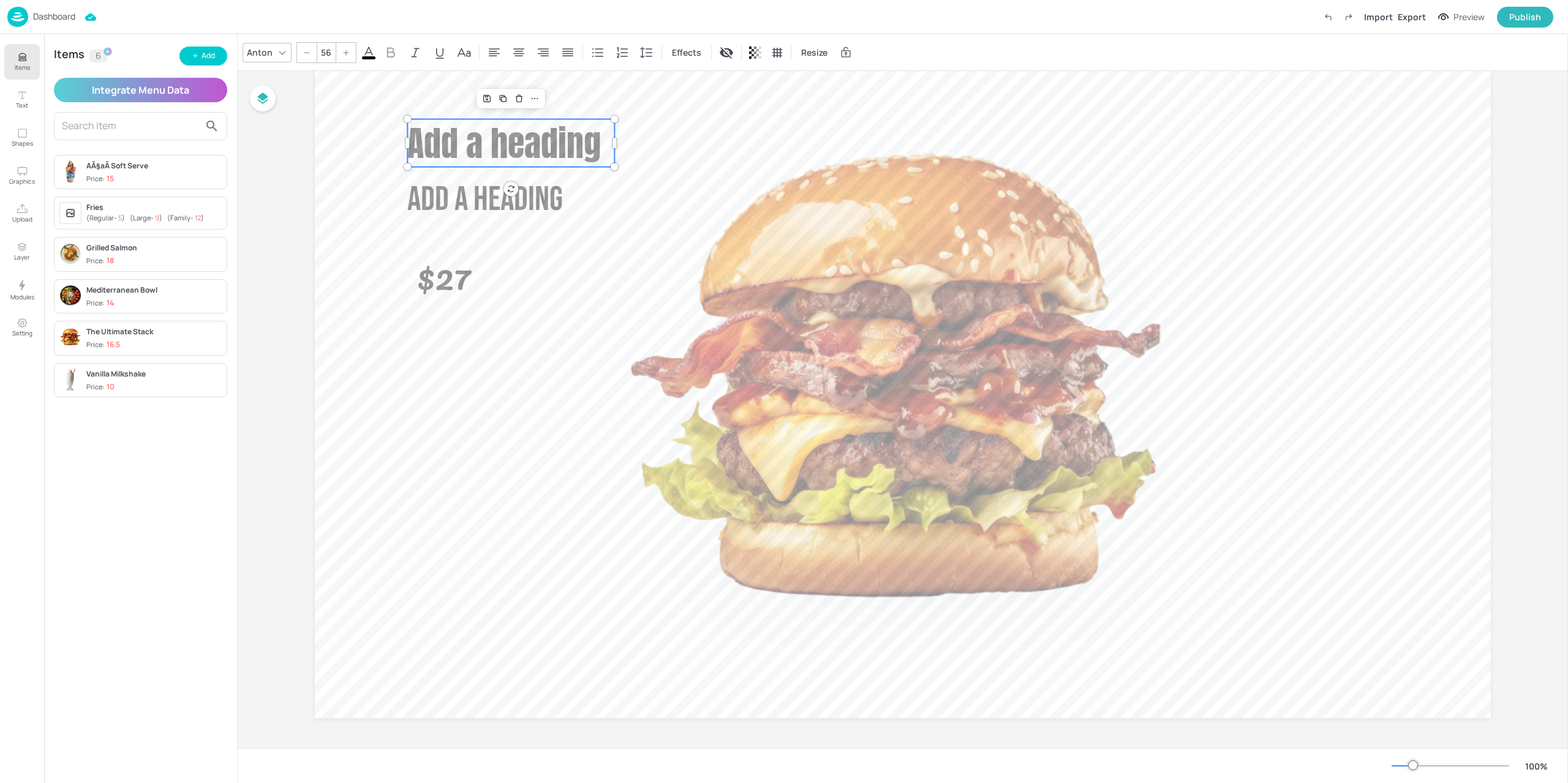 type 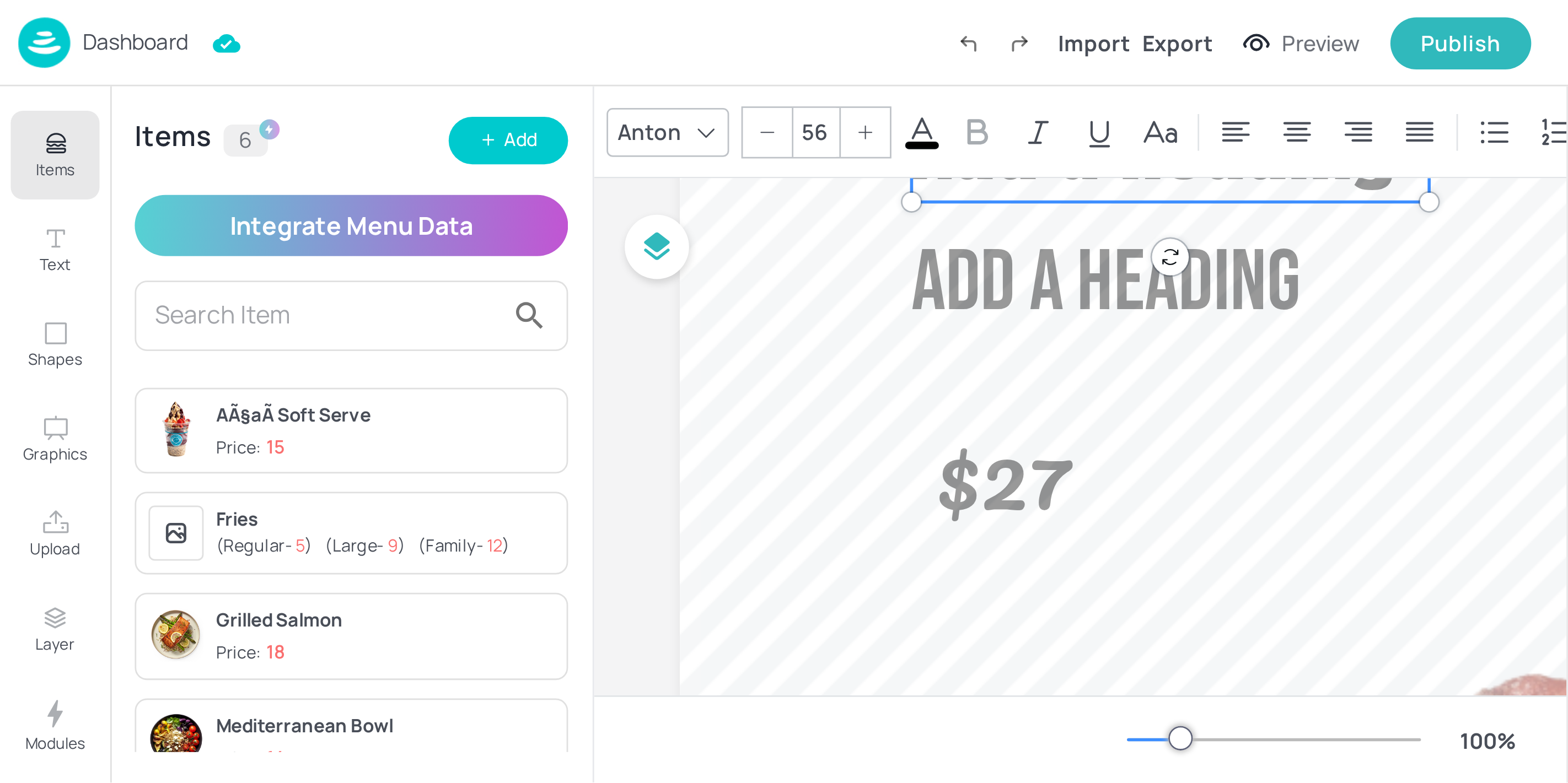 scroll, scrollTop: 202, scrollLeft: 0, axis: vertical 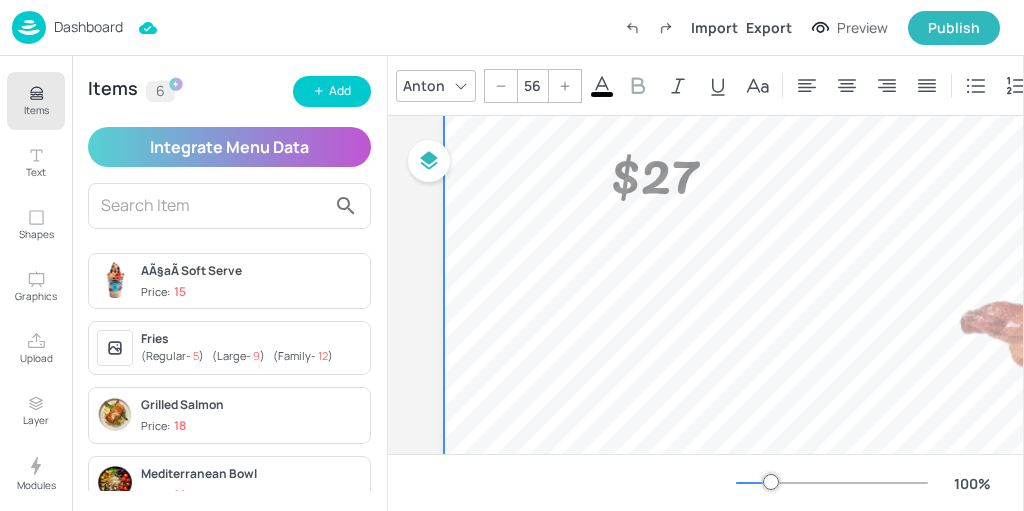 click on "Items" at bounding box center (36, 101) 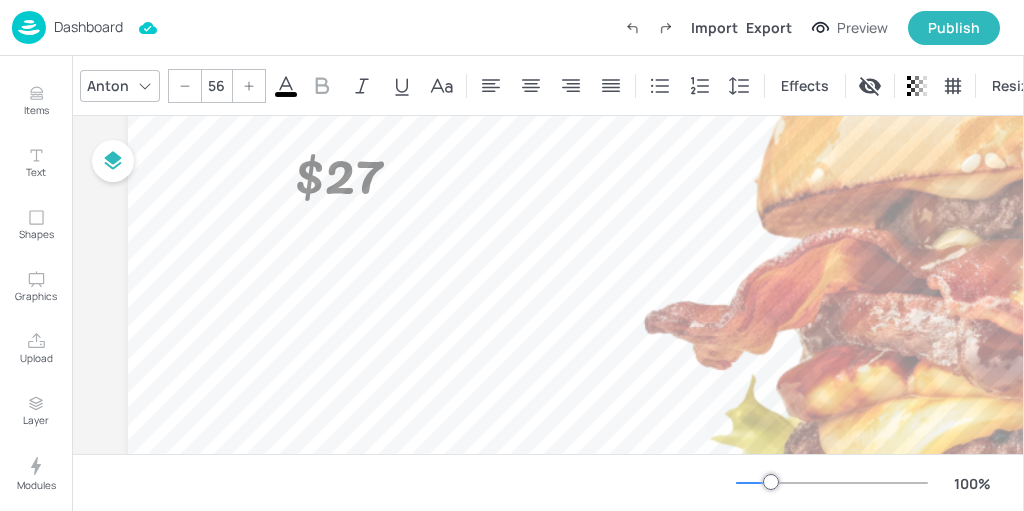 click on "Items" at bounding box center [36, 101] 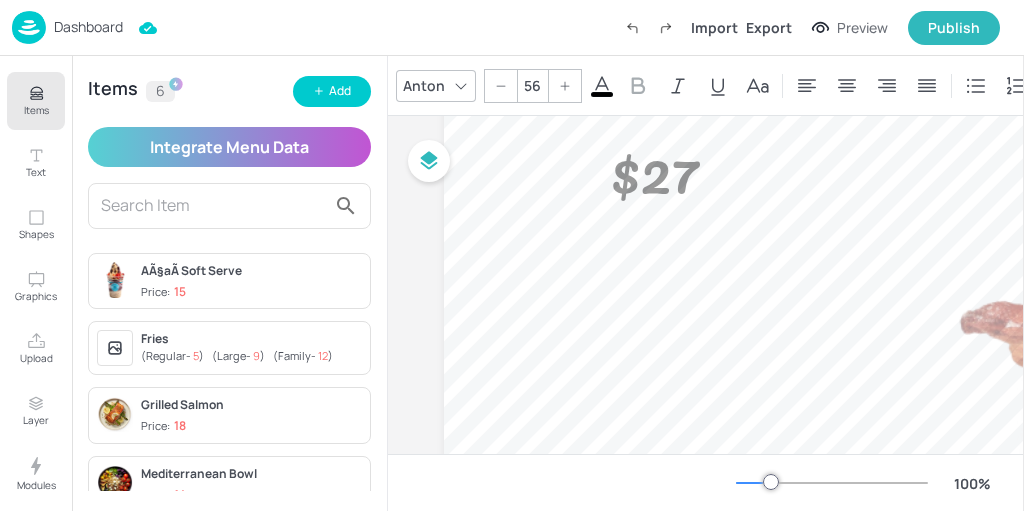 click on "Items" at bounding box center (36, 101) 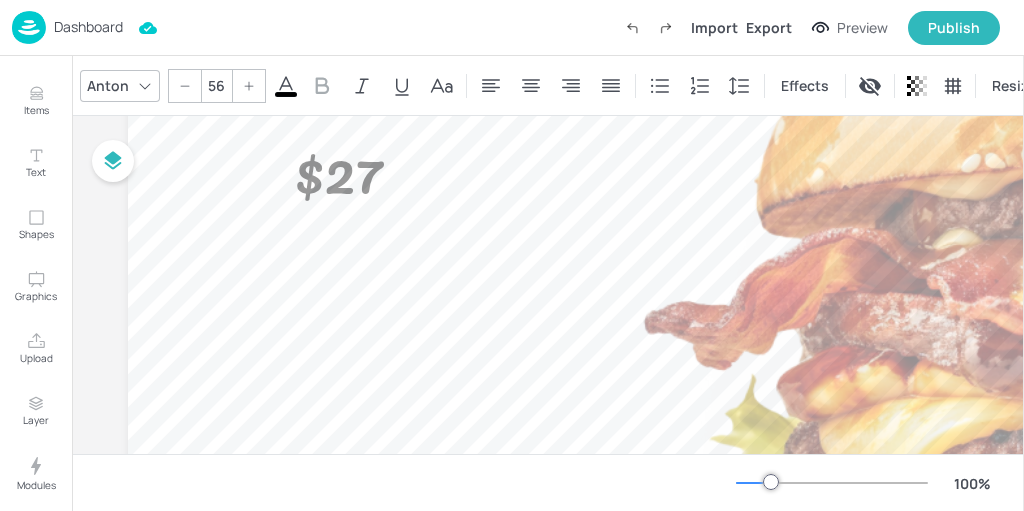 click on "Items" at bounding box center [36, 101] 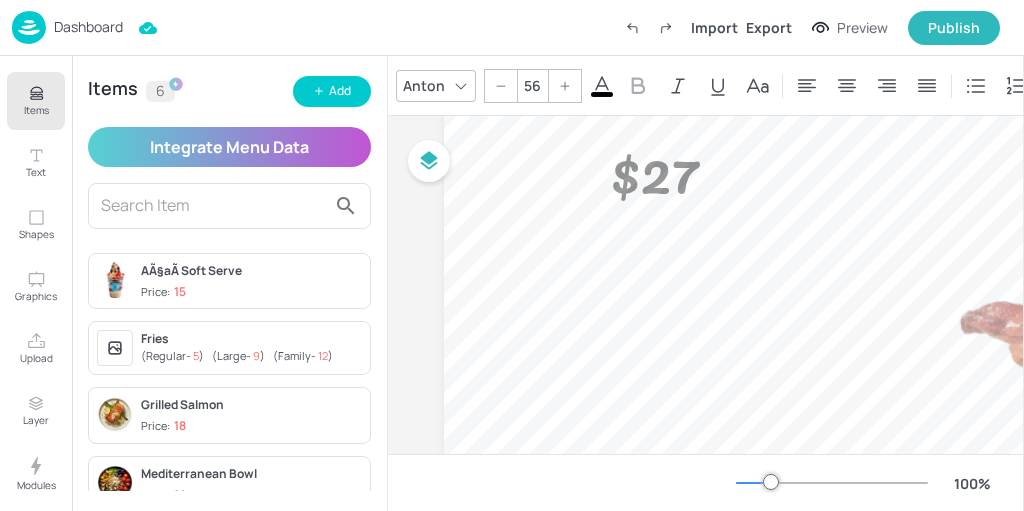 click on "Items" at bounding box center [36, 101] 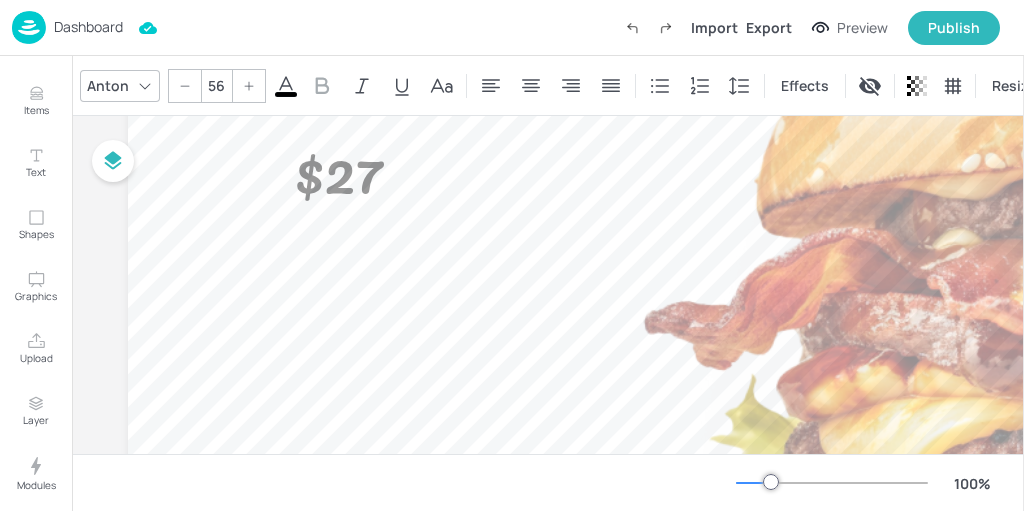 click on "Items" at bounding box center (36, 101) 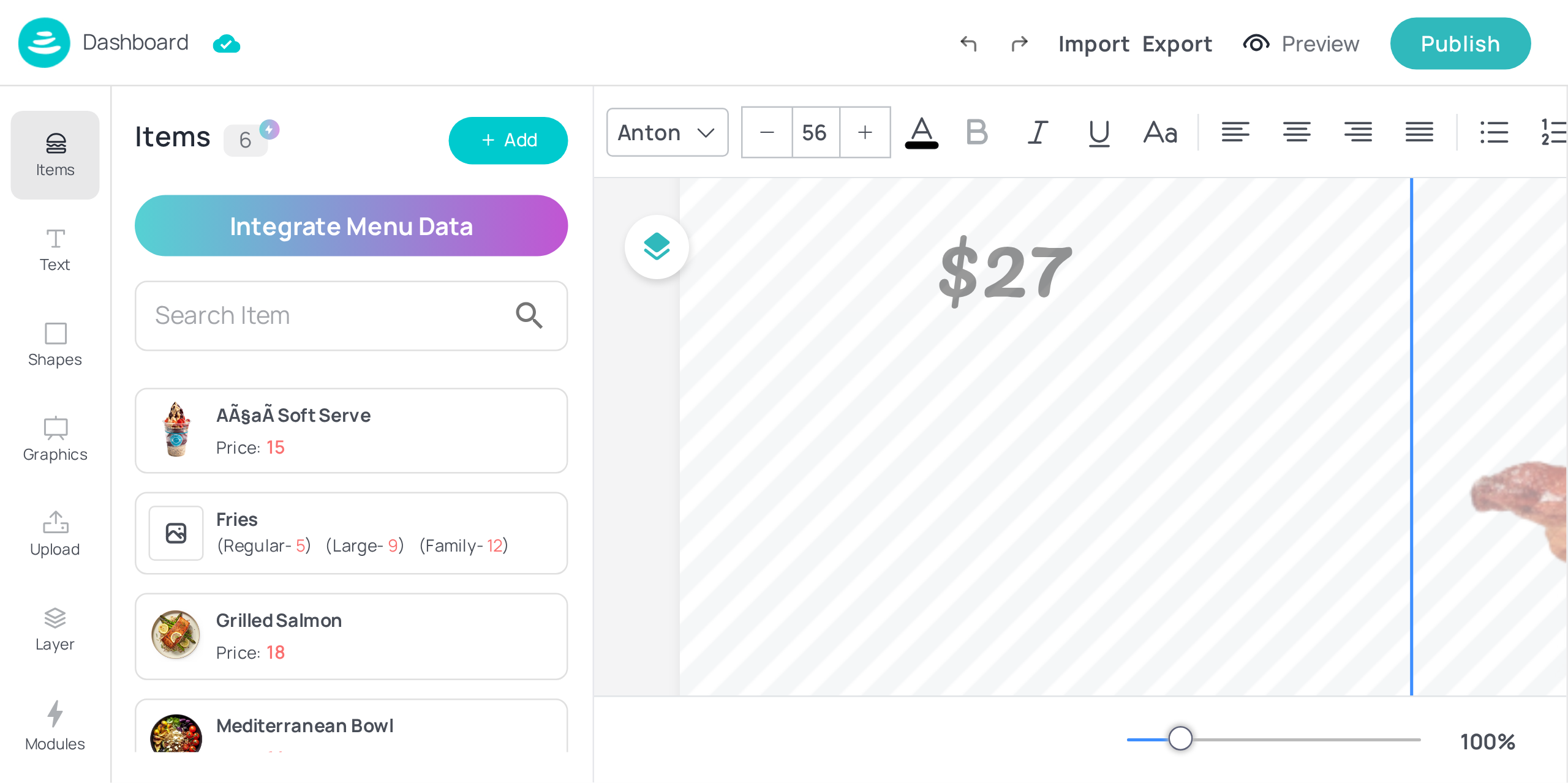 scroll, scrollTop: 0, scrollLeft: 0, axis: both 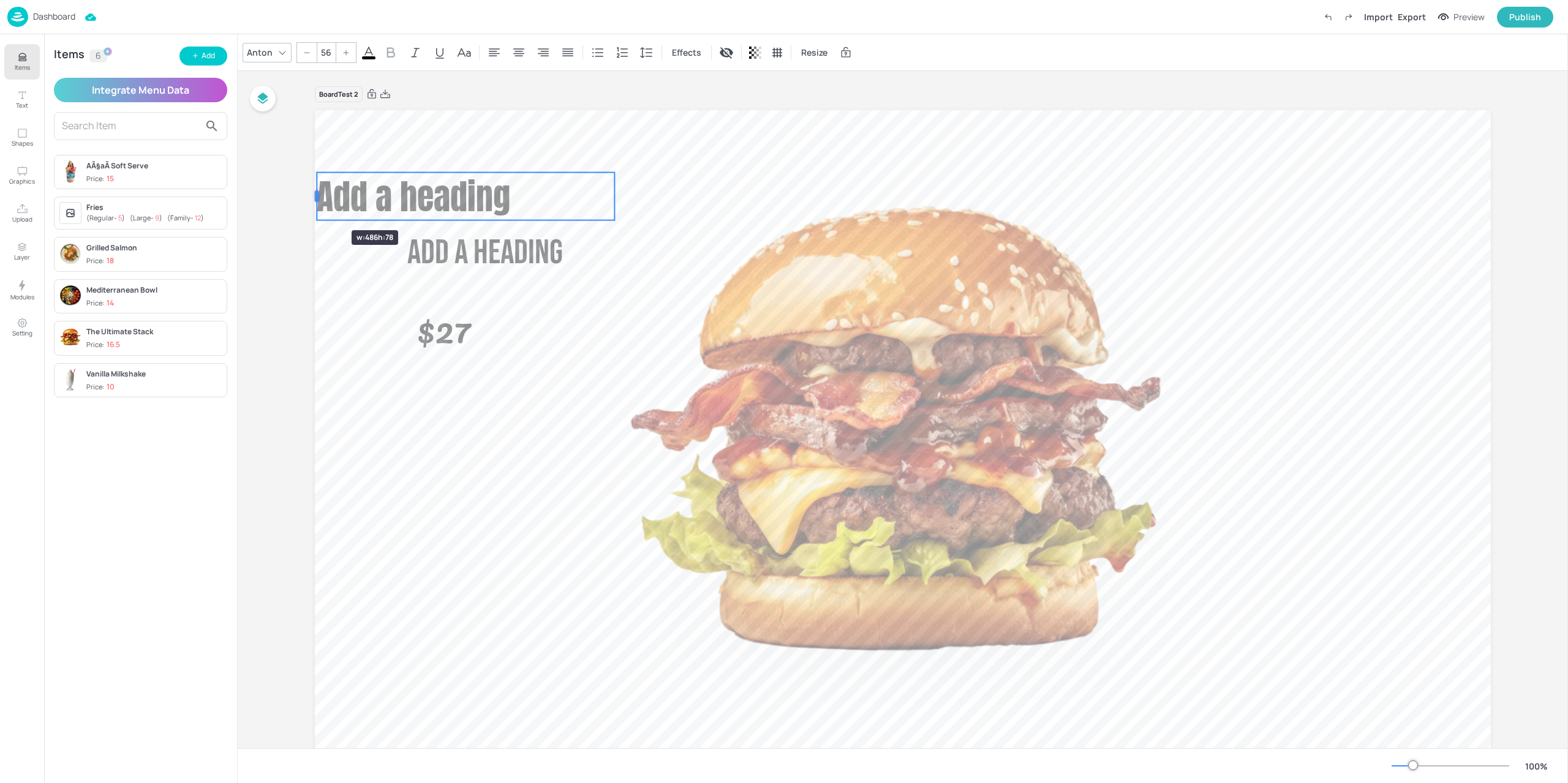 drag, startPoint x: 405, startPoint y: 203, endPoint x: 315, endPoint y: 208, distance: 90.13878 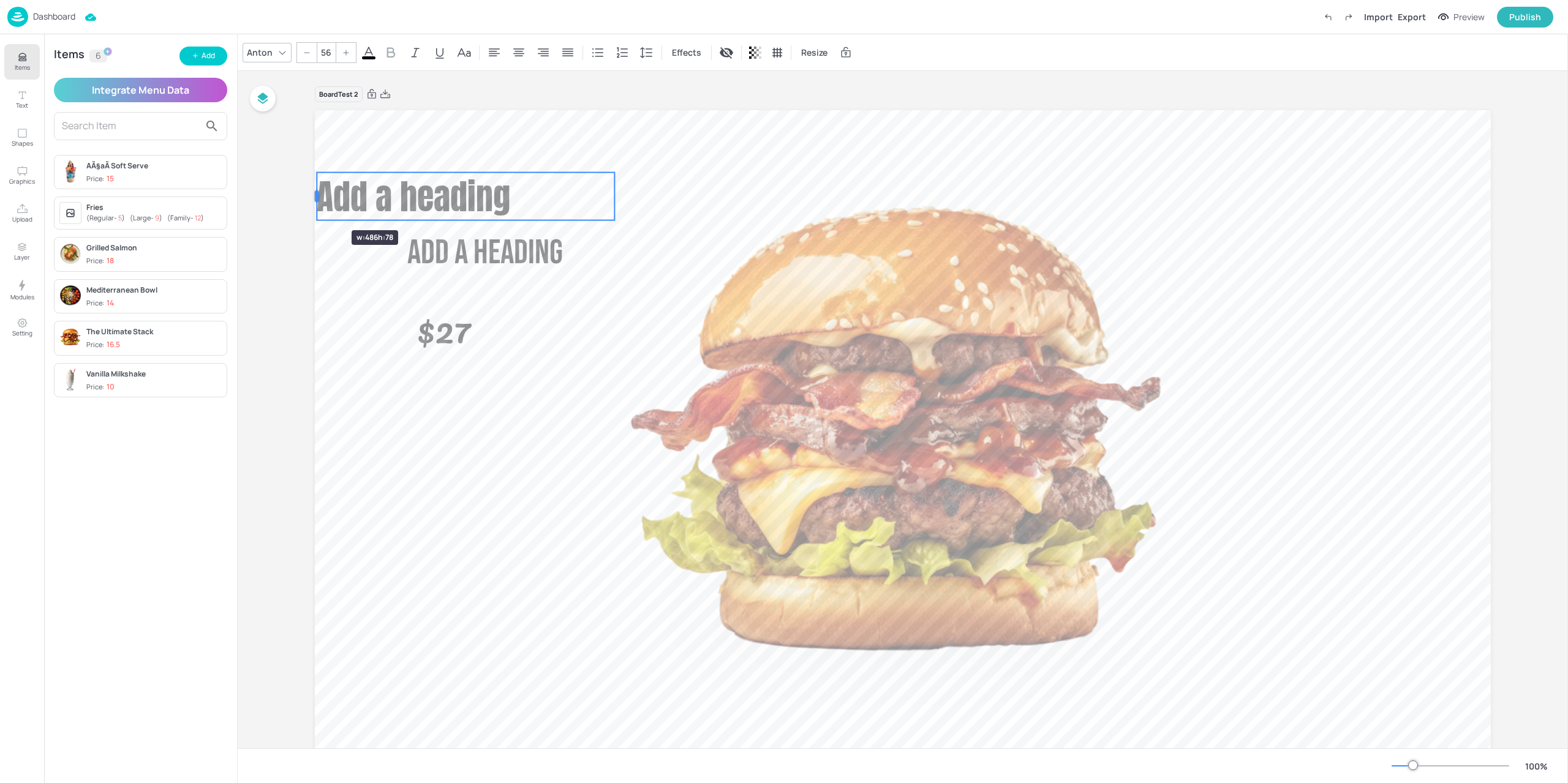 click at bounding box center (317, 197) 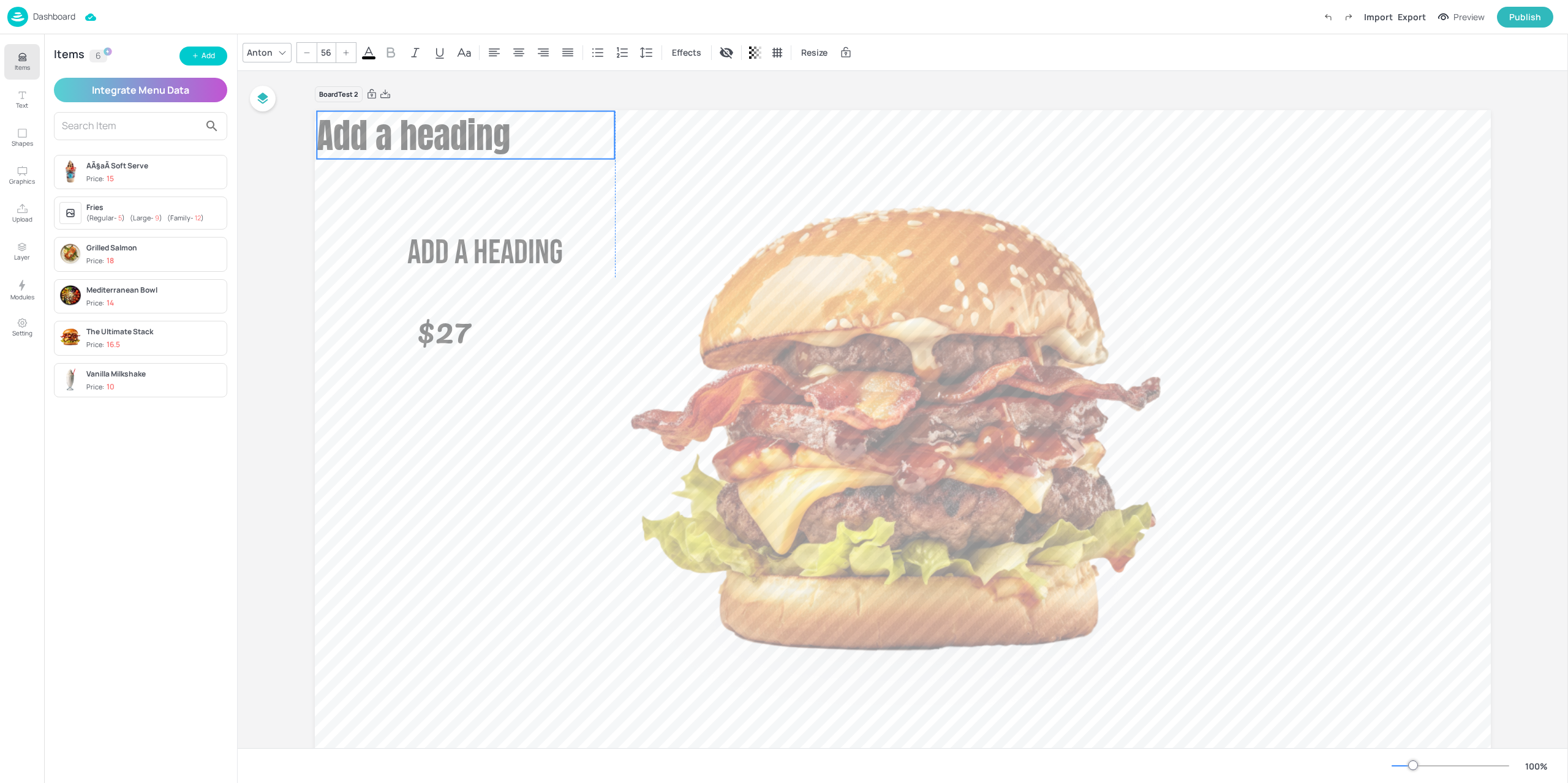 drag, startPoint x: 365, startPoint y: 197, endPoint x: 364, endPoint y: 135, distance: 62.01 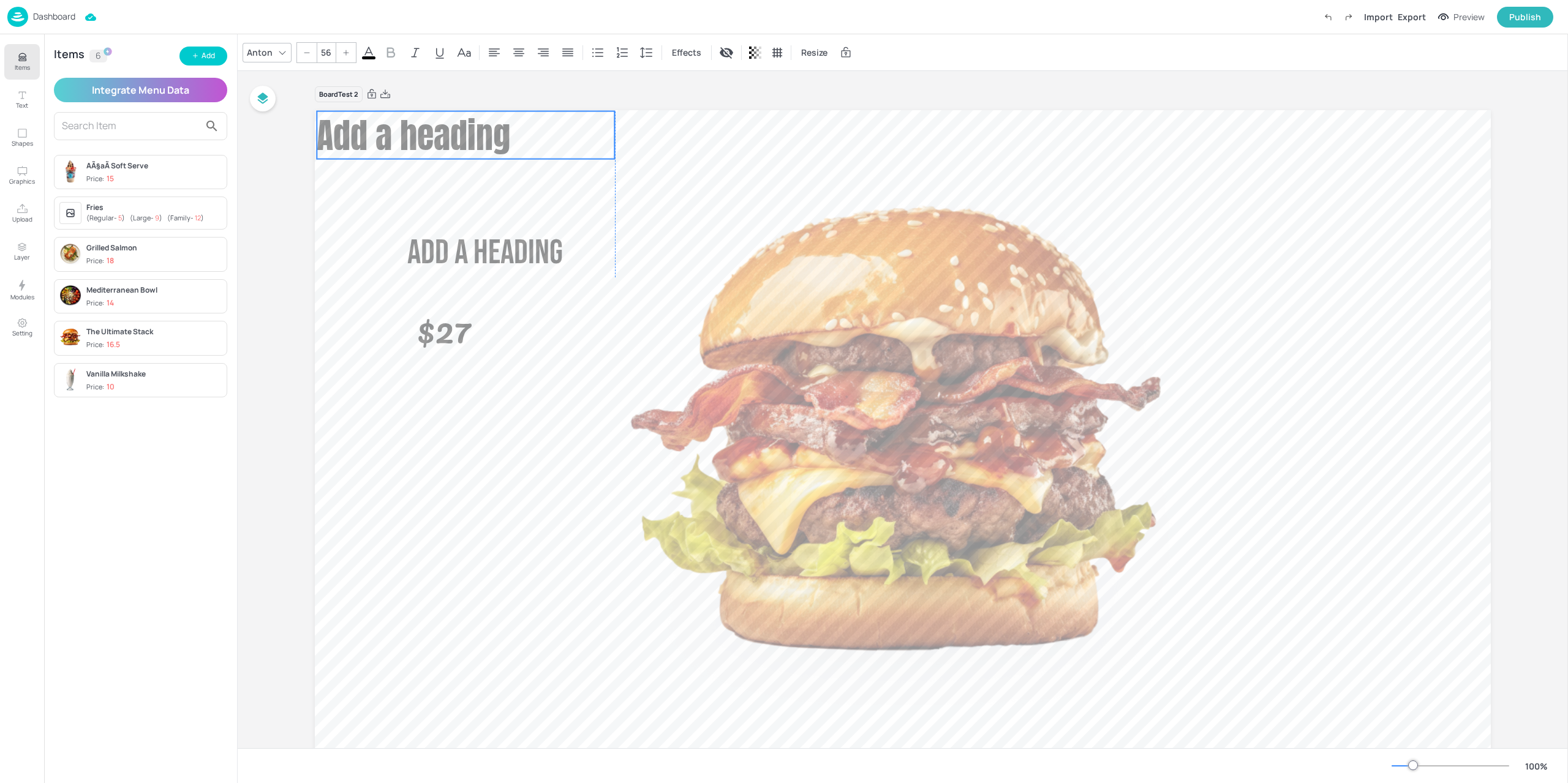 click on "Add a heading" at bounding box center [413, 135] 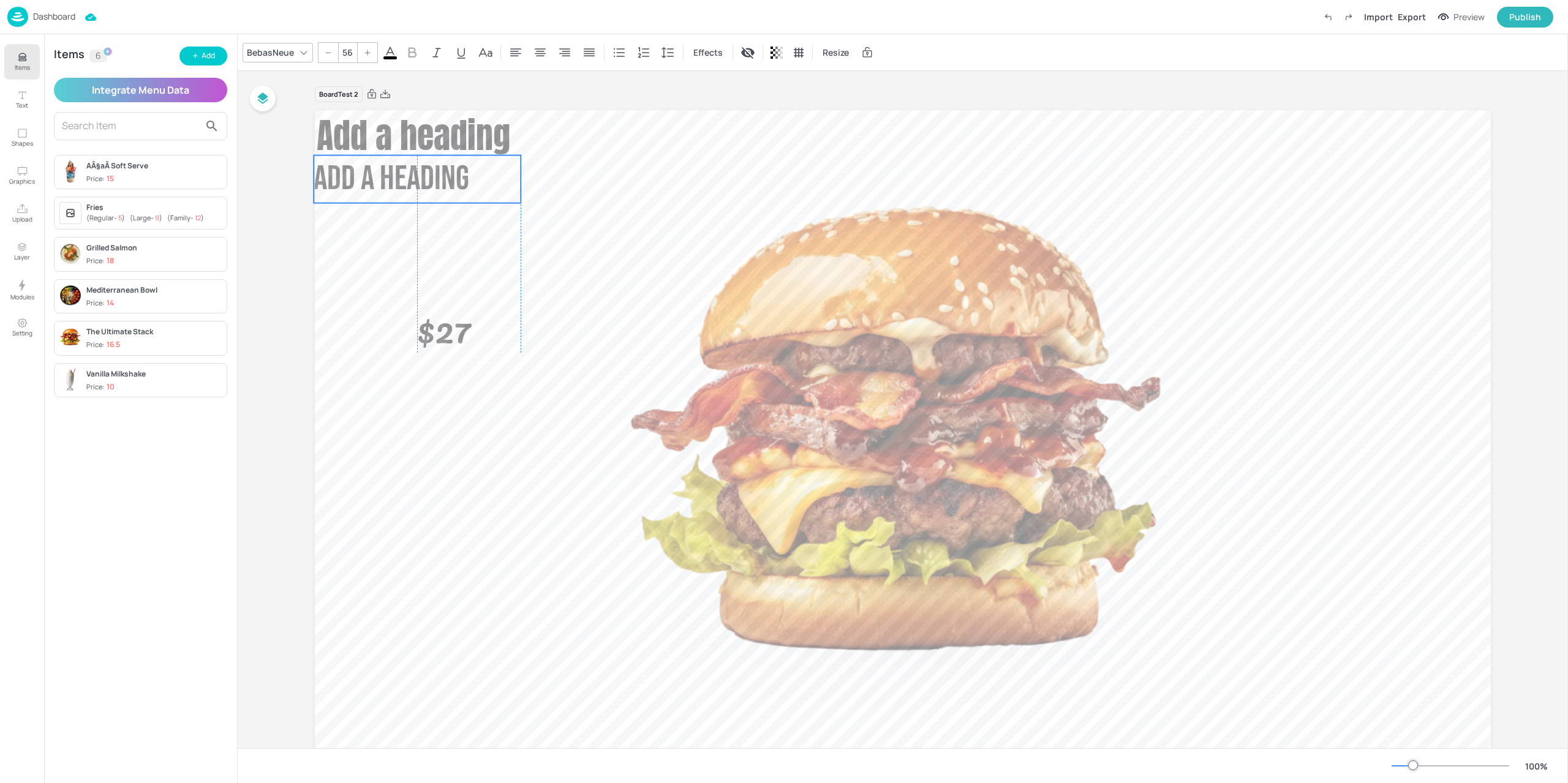 drag, startPoint x: 427, startPoint y: 260, endPoint x: 332, endPoint y: 186, distance: 120.4201 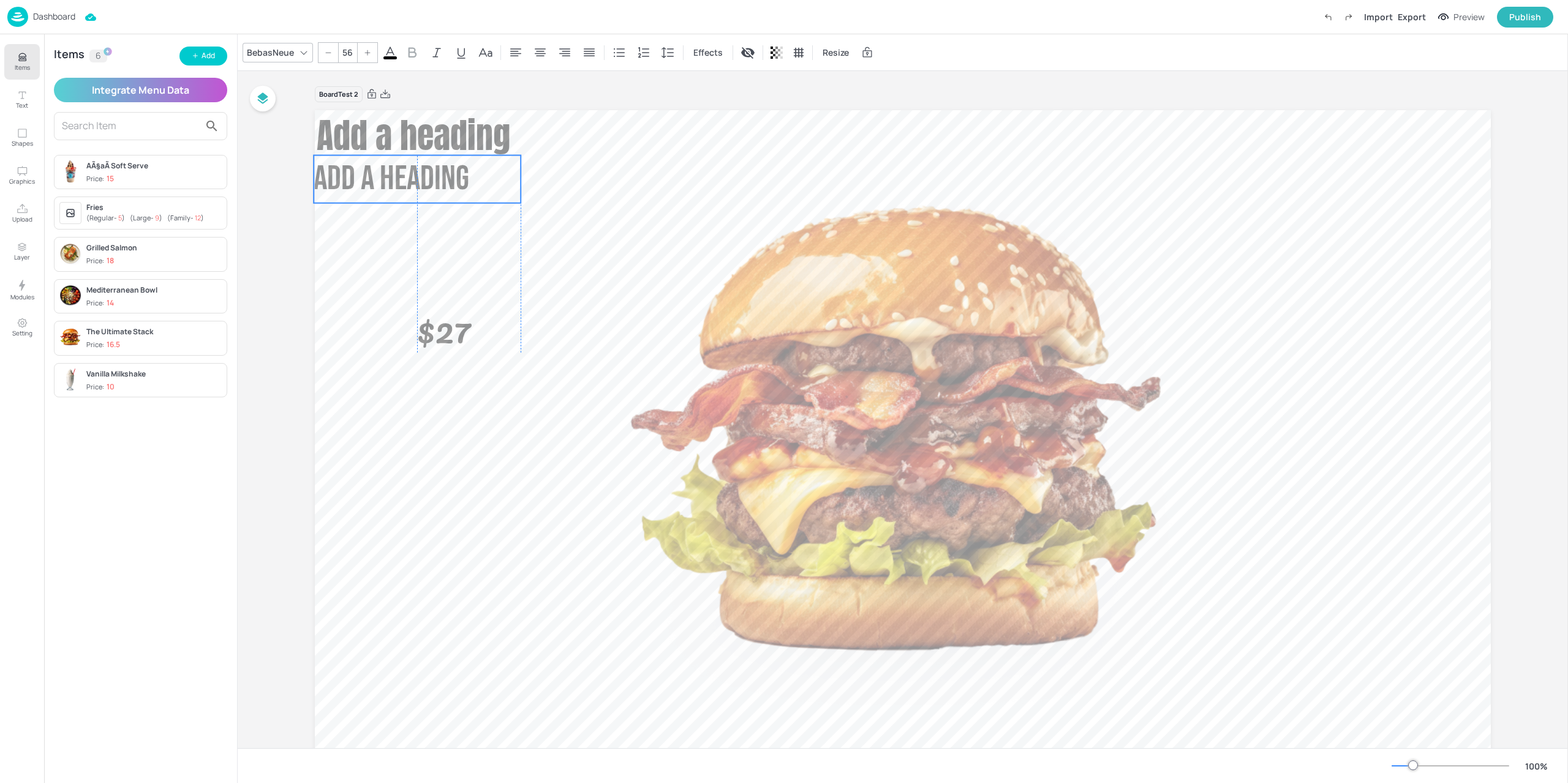 click on "Add a heading" at bounding box center (391, 179) 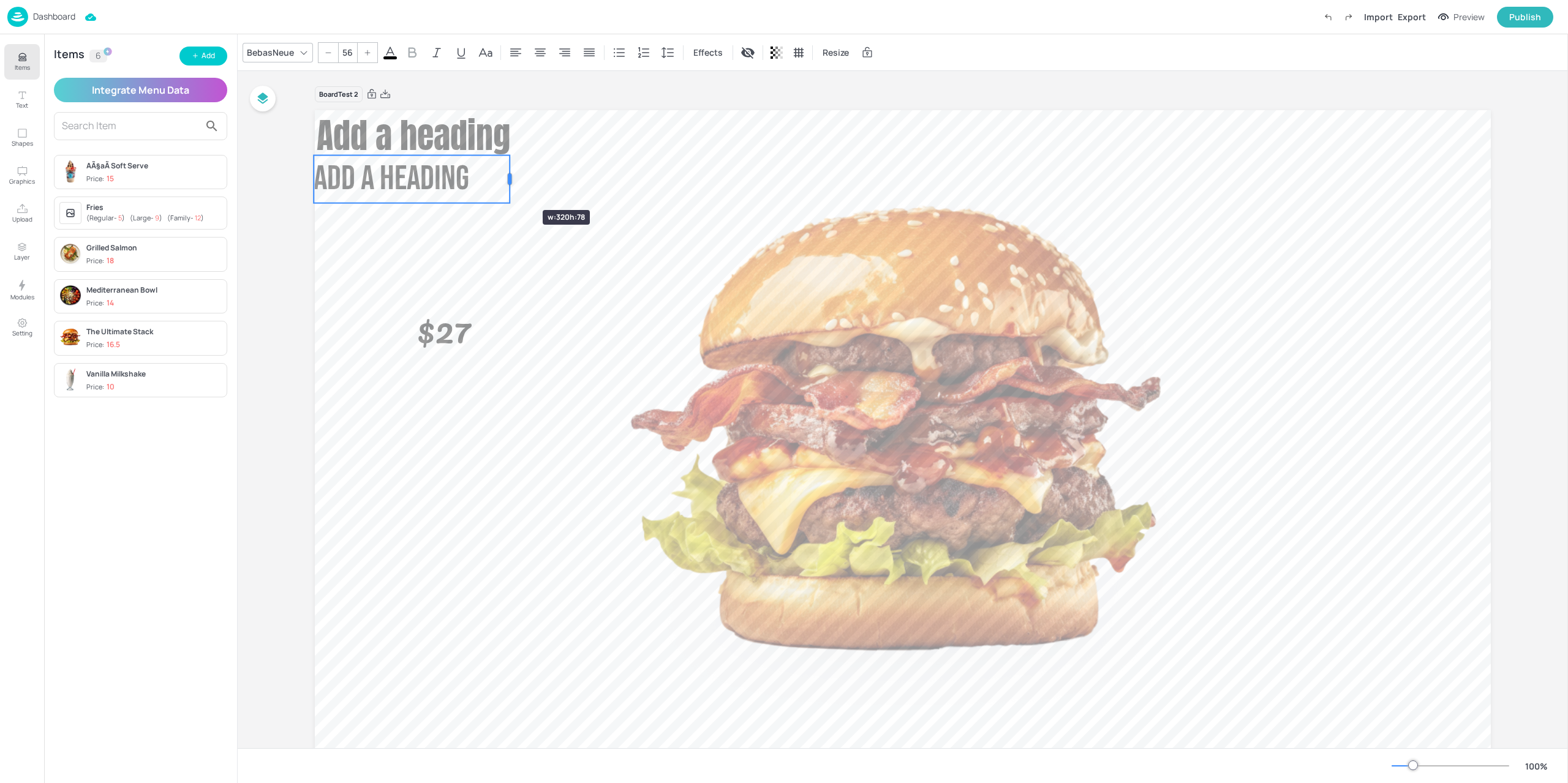 drag, startPoint x: 517, startPoint y: 184, endPoint x: 506, endPoint y: 188, distance: 11.7047 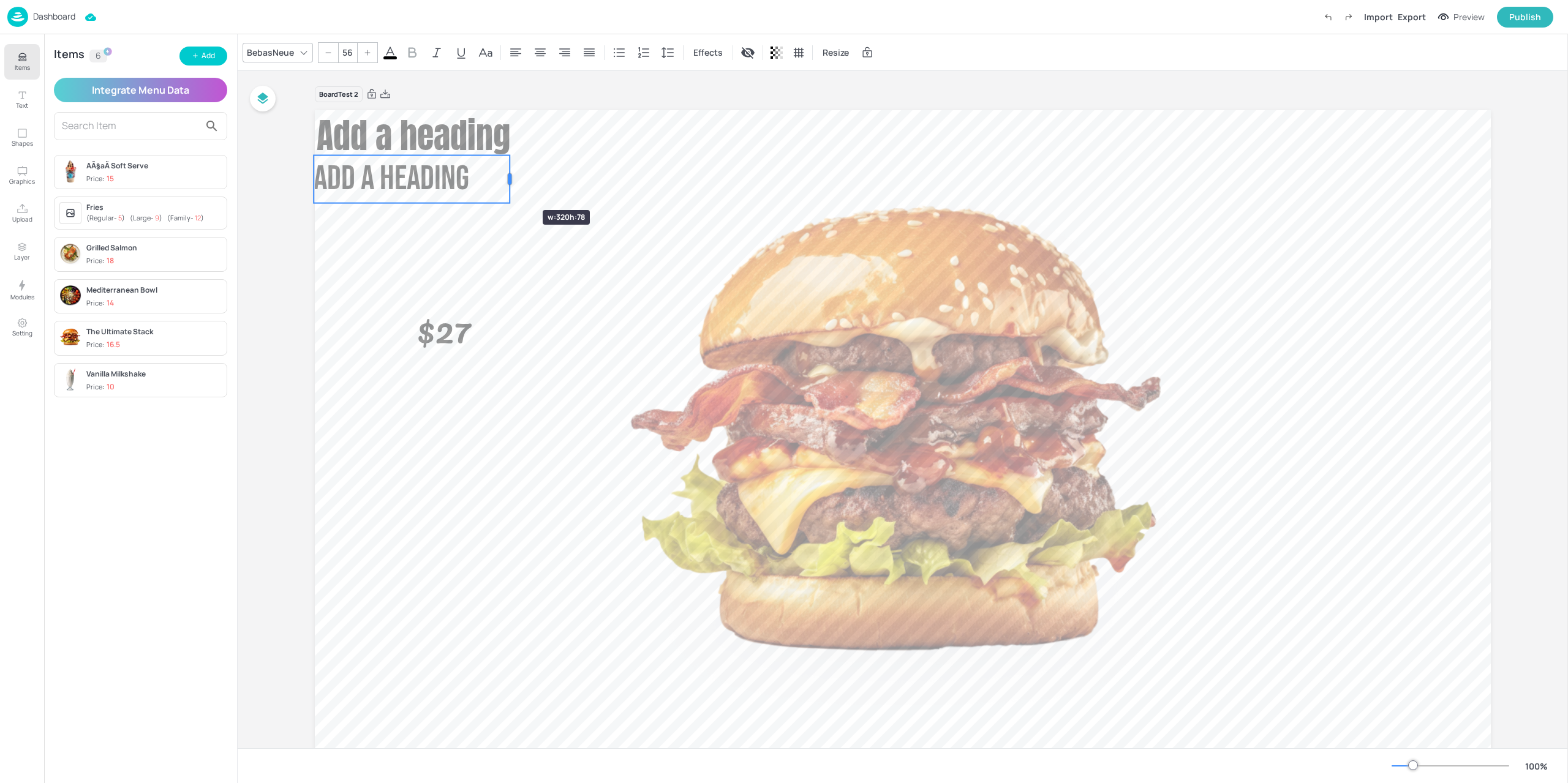 click at bounding box center [510, 179] 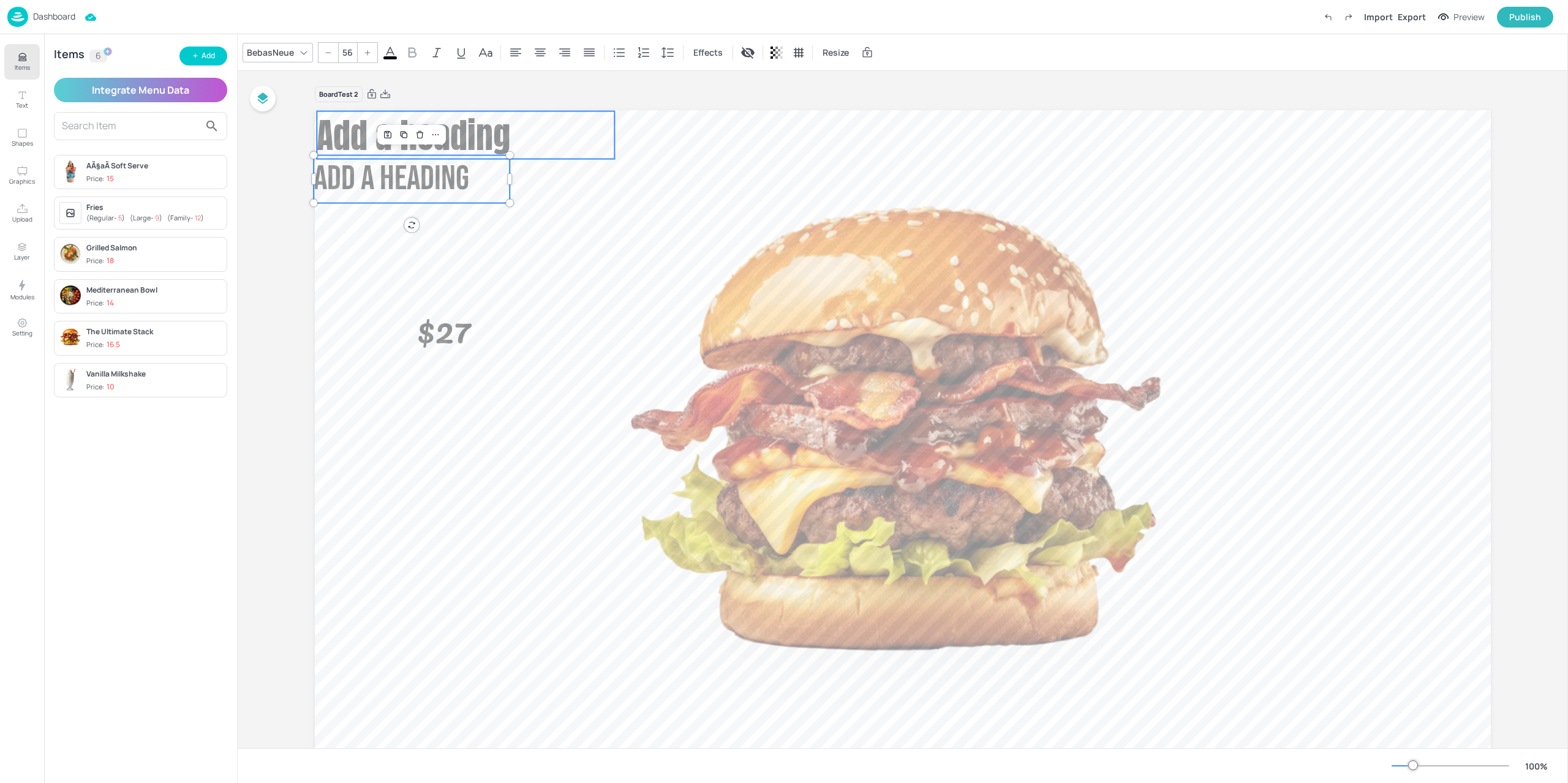 click on "Add a heading" at bounding box center [413, 135] 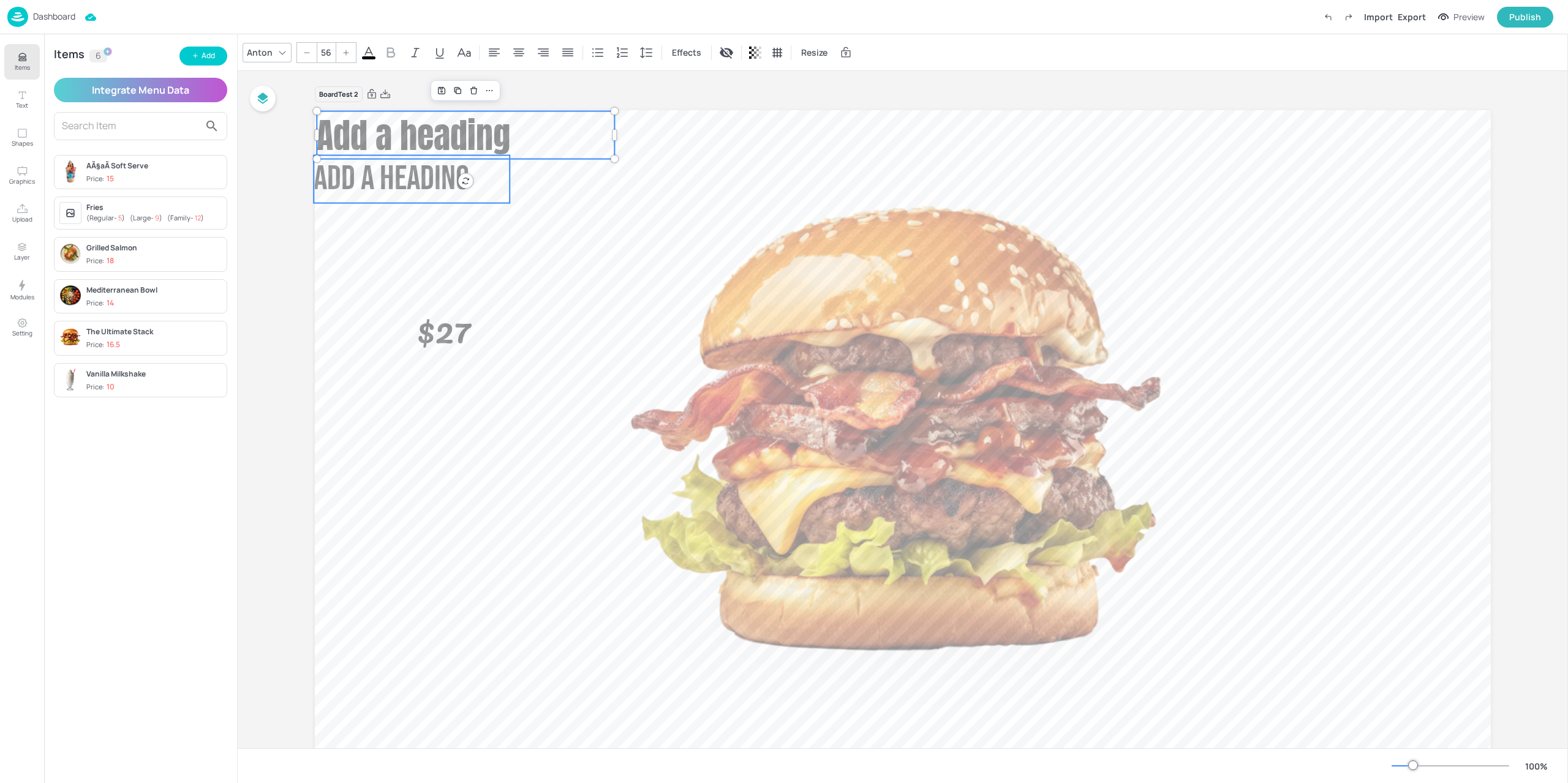click on "Add a heading" at bounding box center [391, 179] 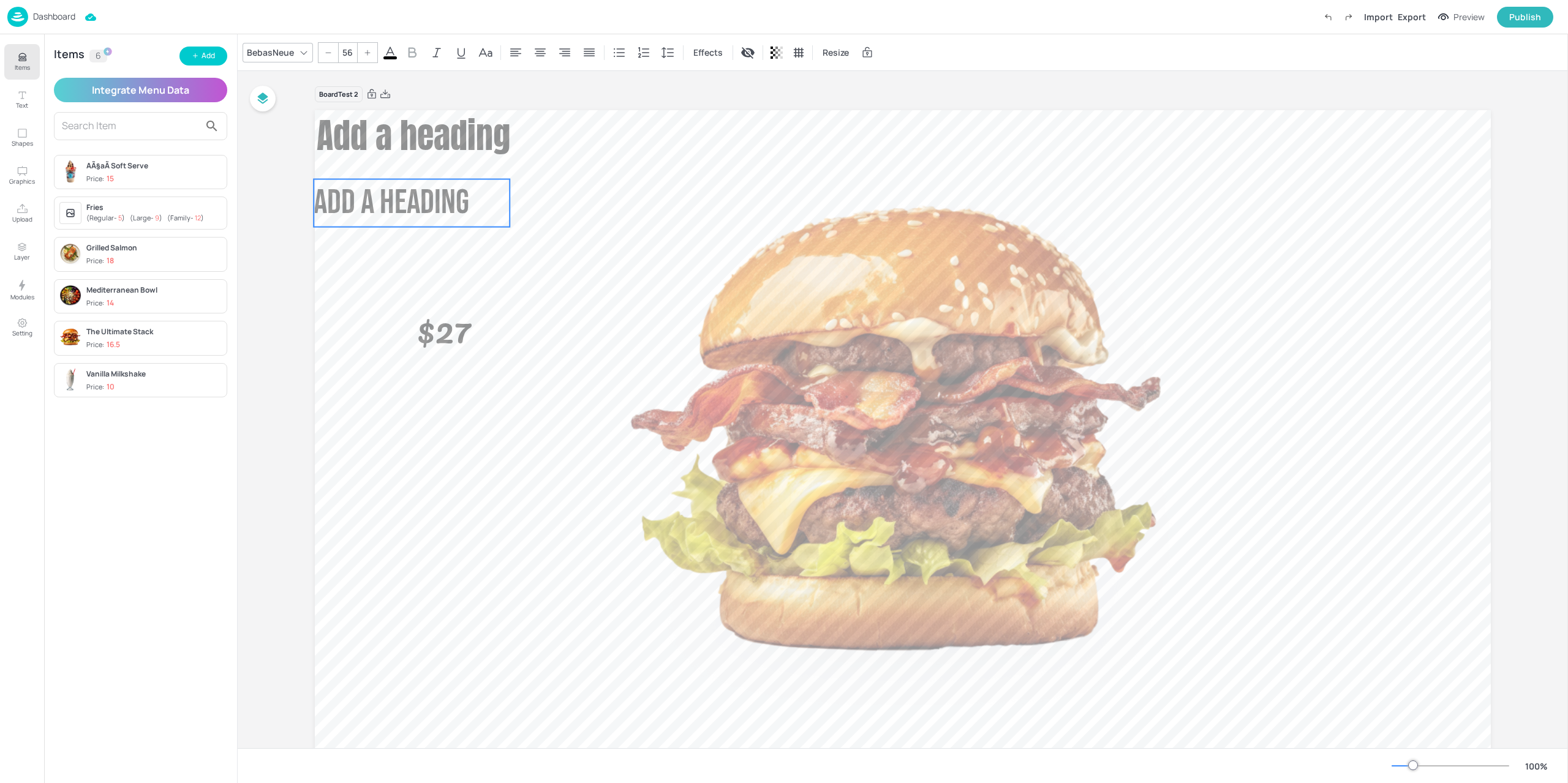 drag, startPoint x: 432, startPoint y: 179, endPoint x: 432, endPoint y: 203, distance: 24 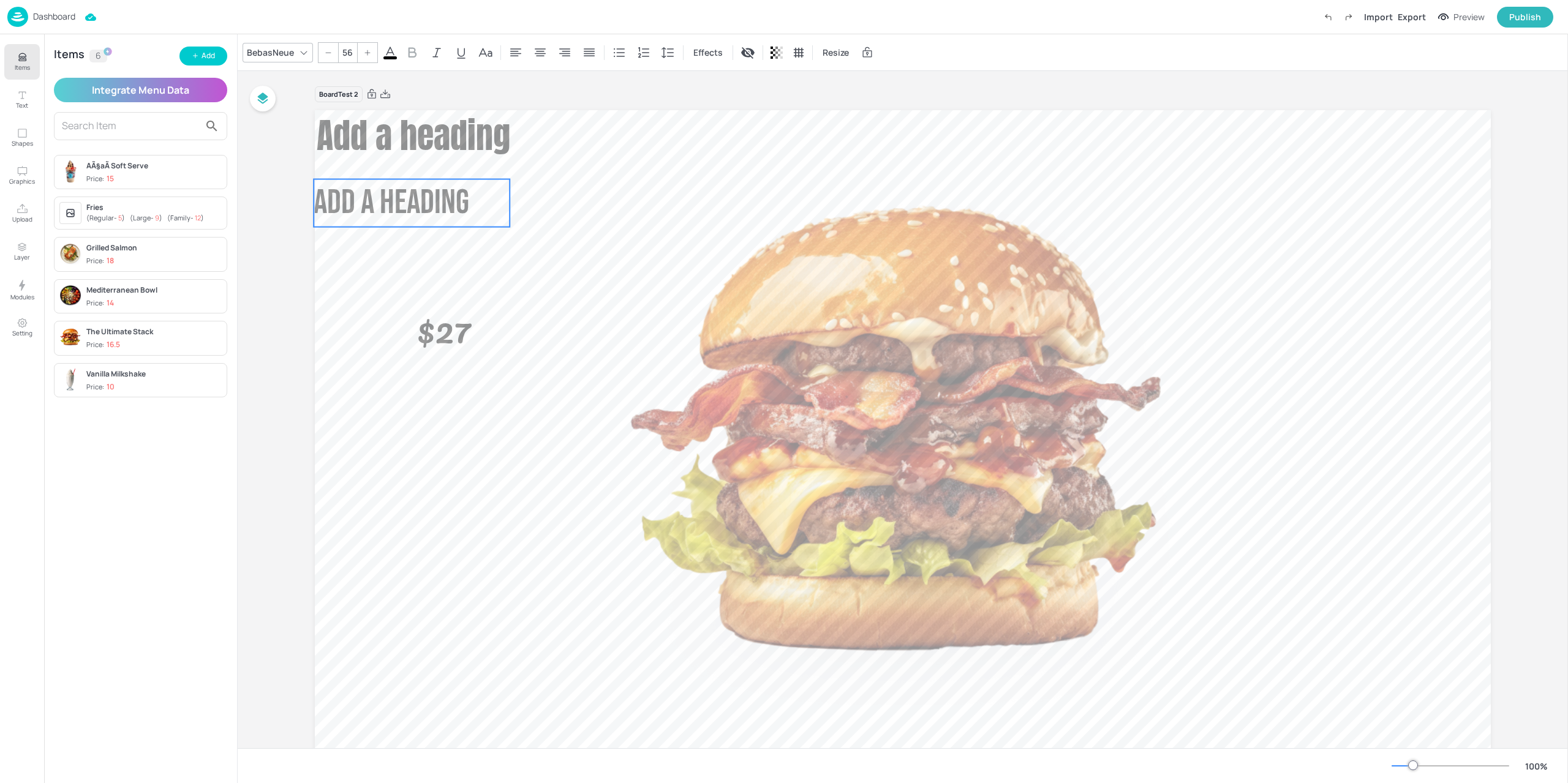 click on "Add a heading" at bounding box center [391, 203] 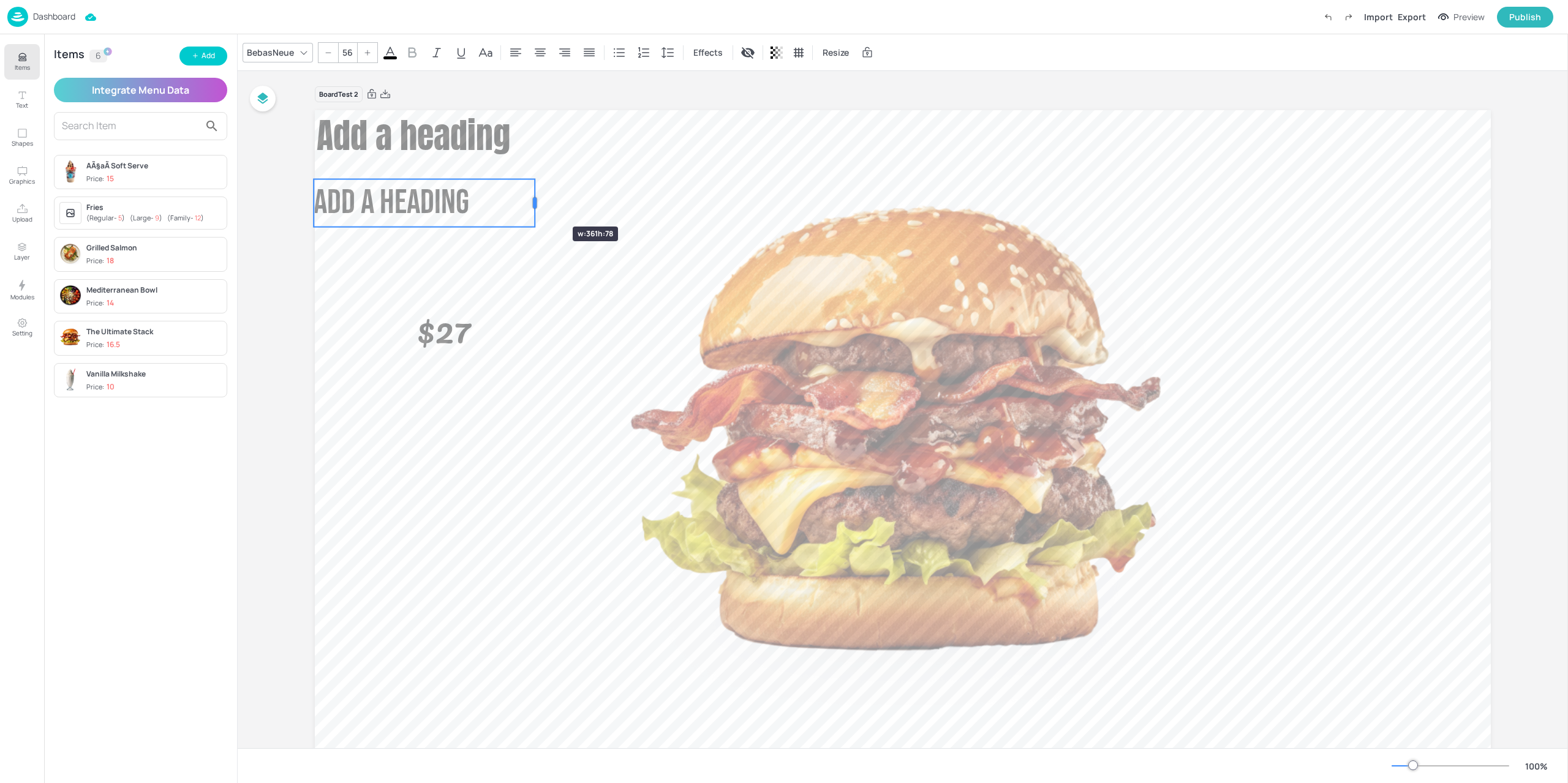 drag, startPoint x: 511, startPoint y: 206, endPoint x: 557, endPoint y: 175, distance: 55.47071 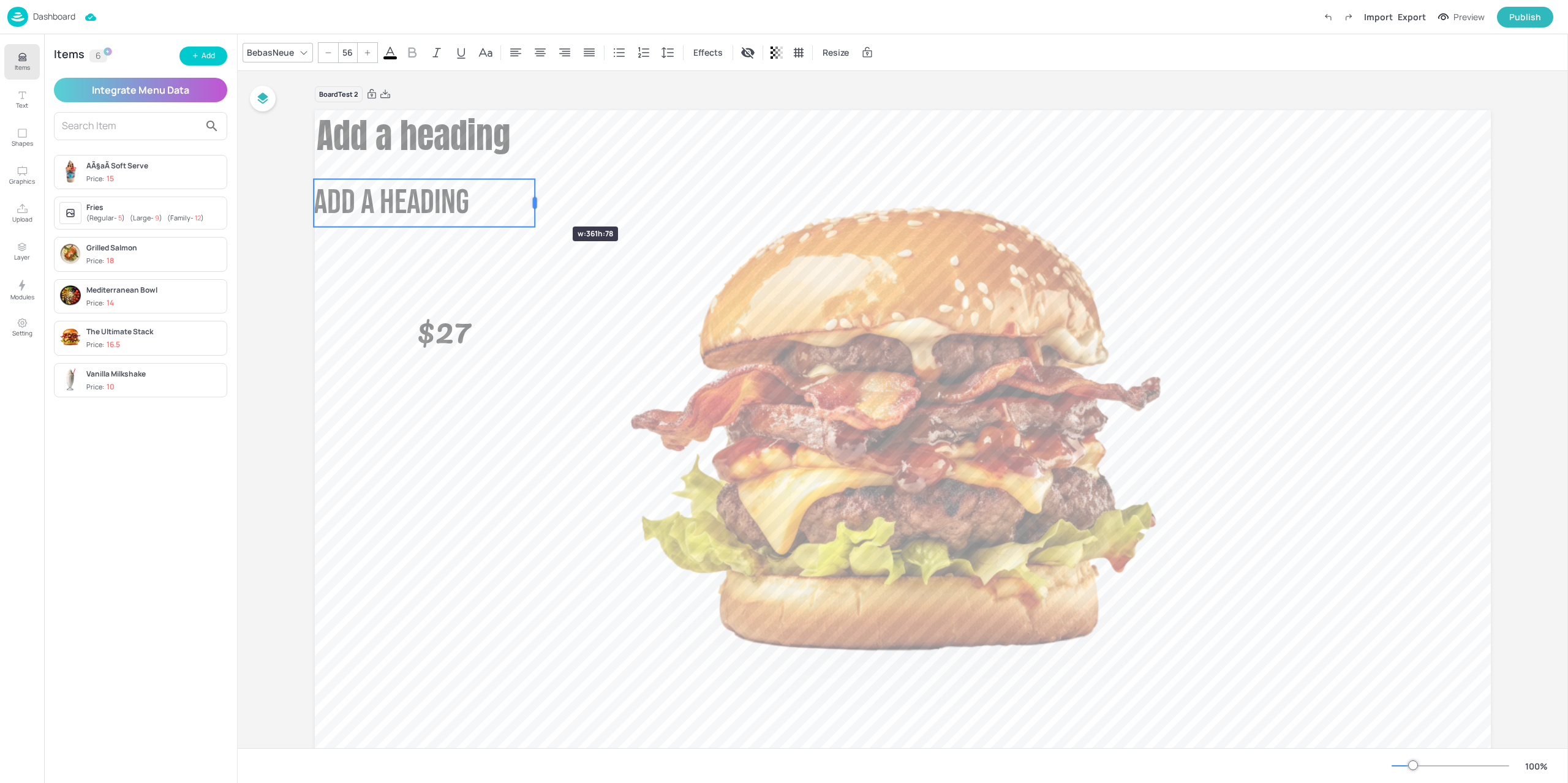 click at bounding box center [535, 203] 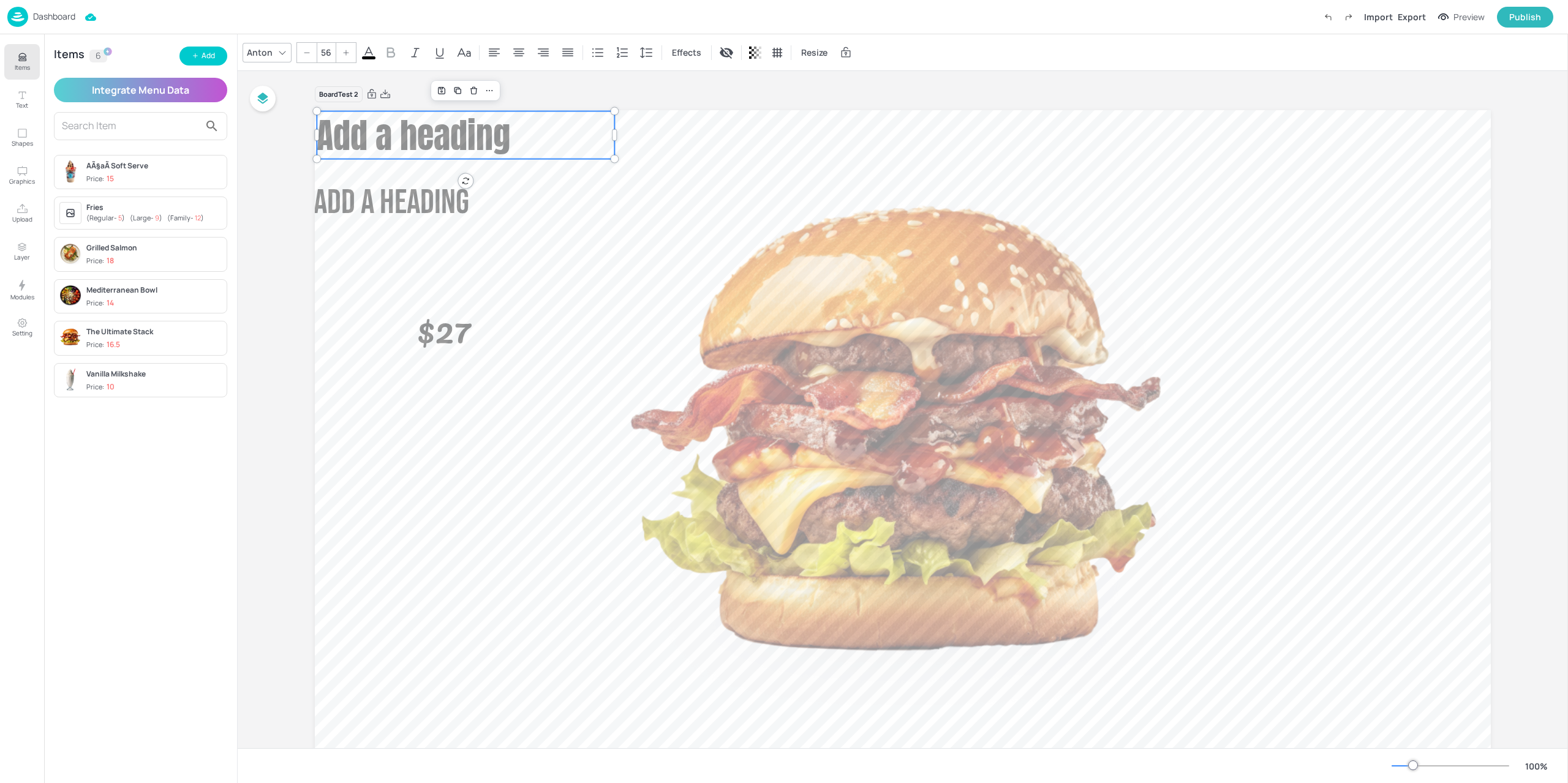 click on "Add a heading" at bounding box center (413, 135) 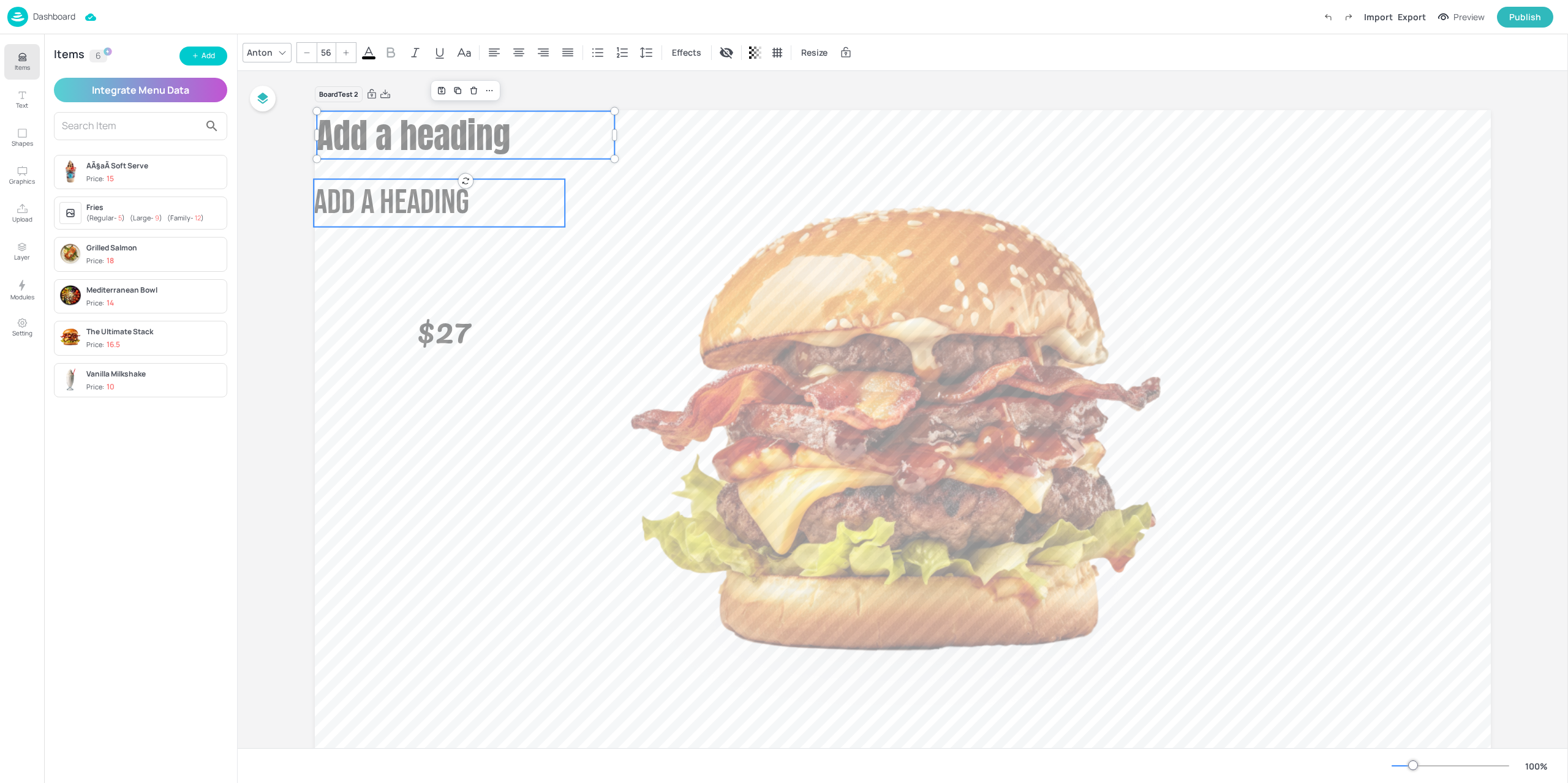 type on "56" 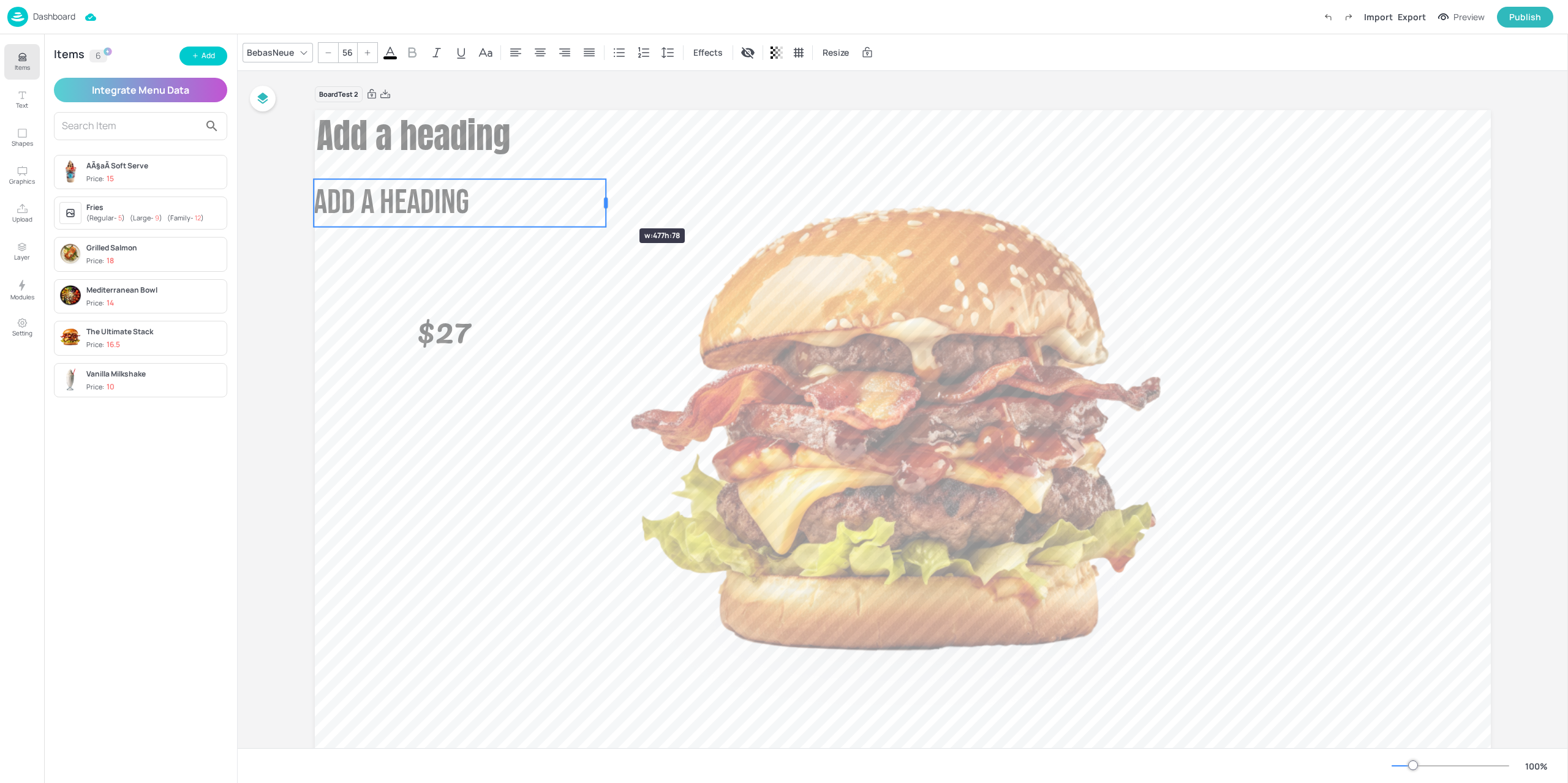 drag, startPoint x: 562, startPoint y: 203, endPoint x: 603, endPoint y: 206, distance: 41.10961 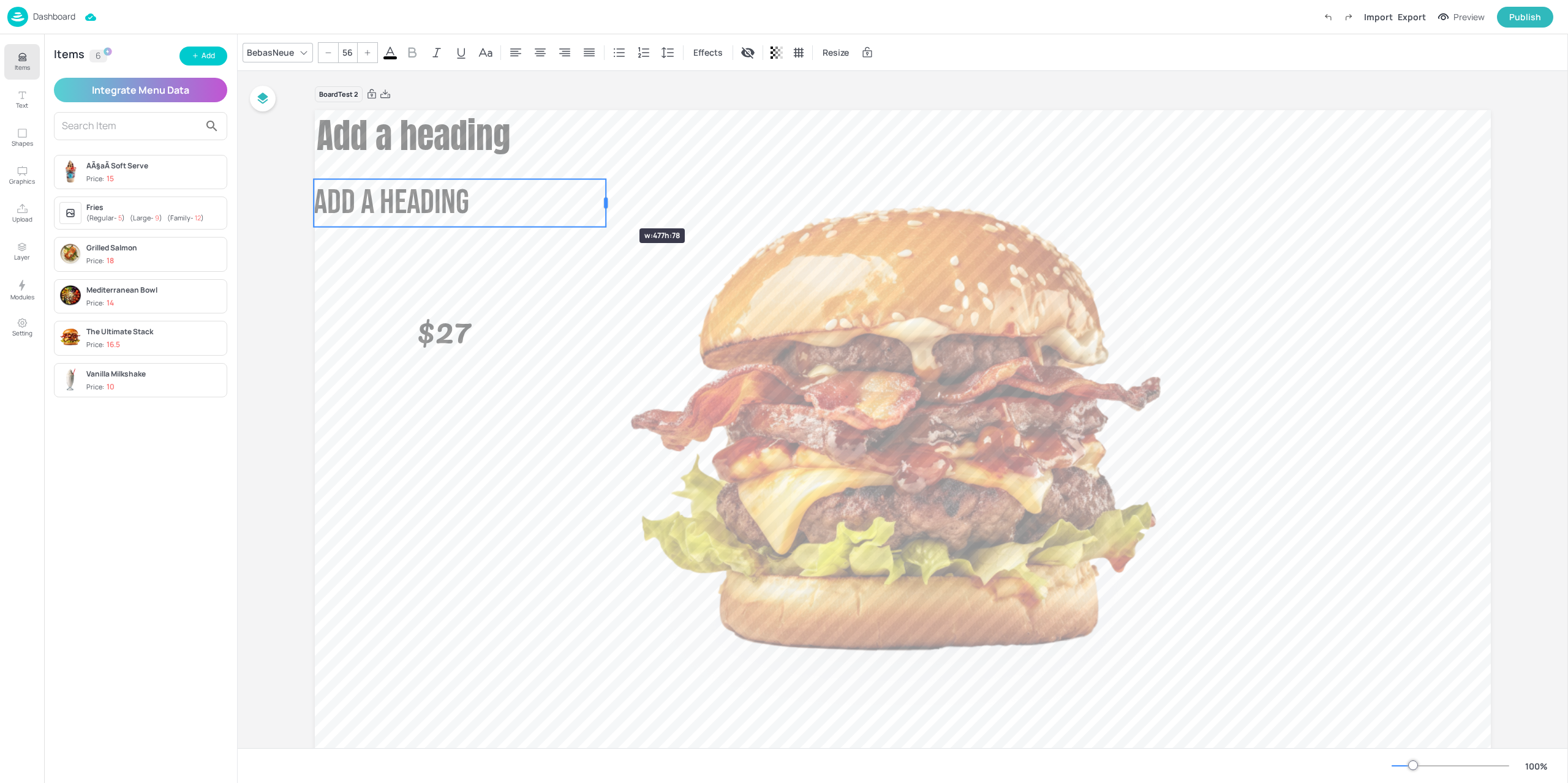 click at bounding box center (606, 203) 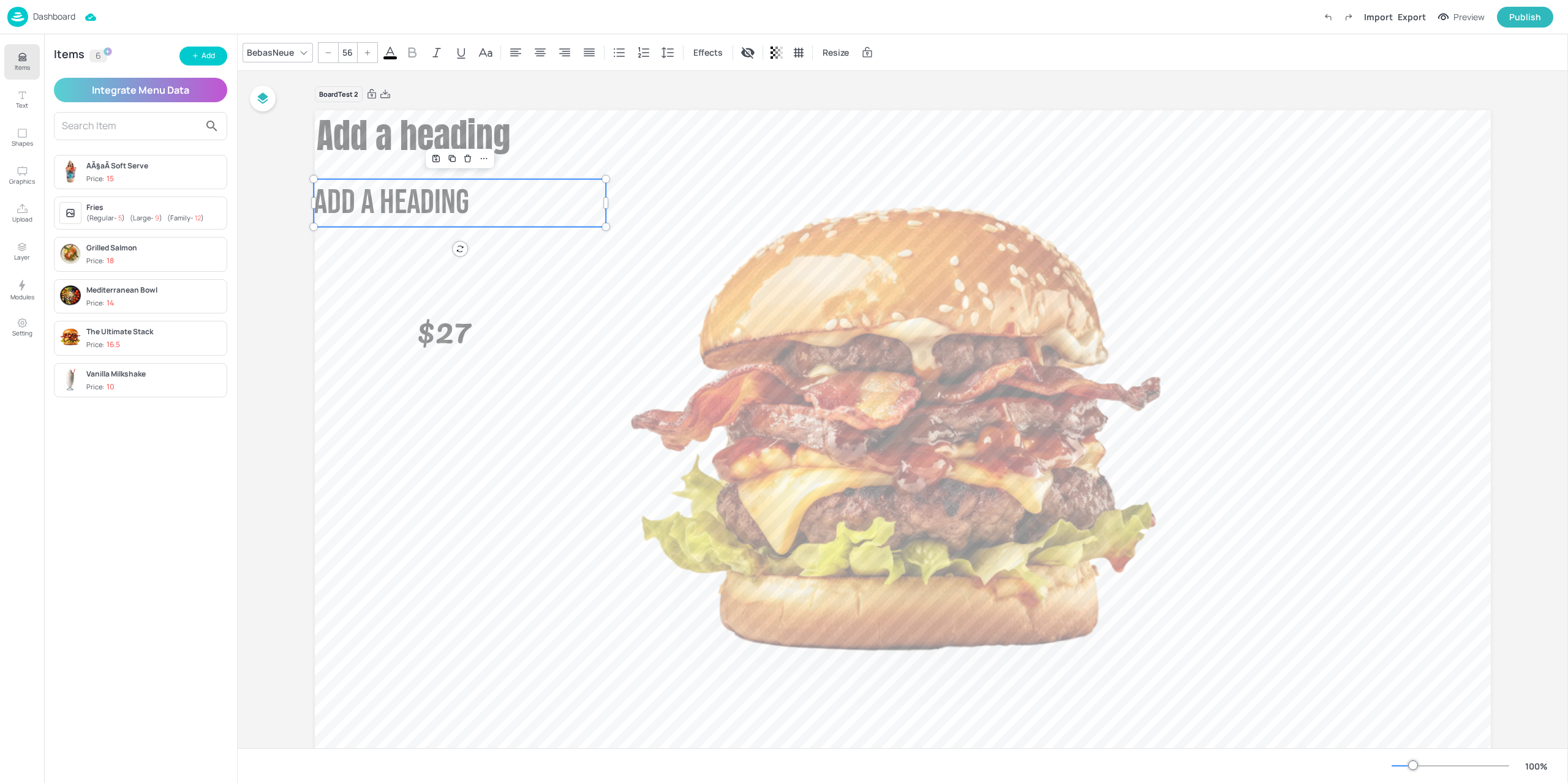 click at bounding box center [903, 441] 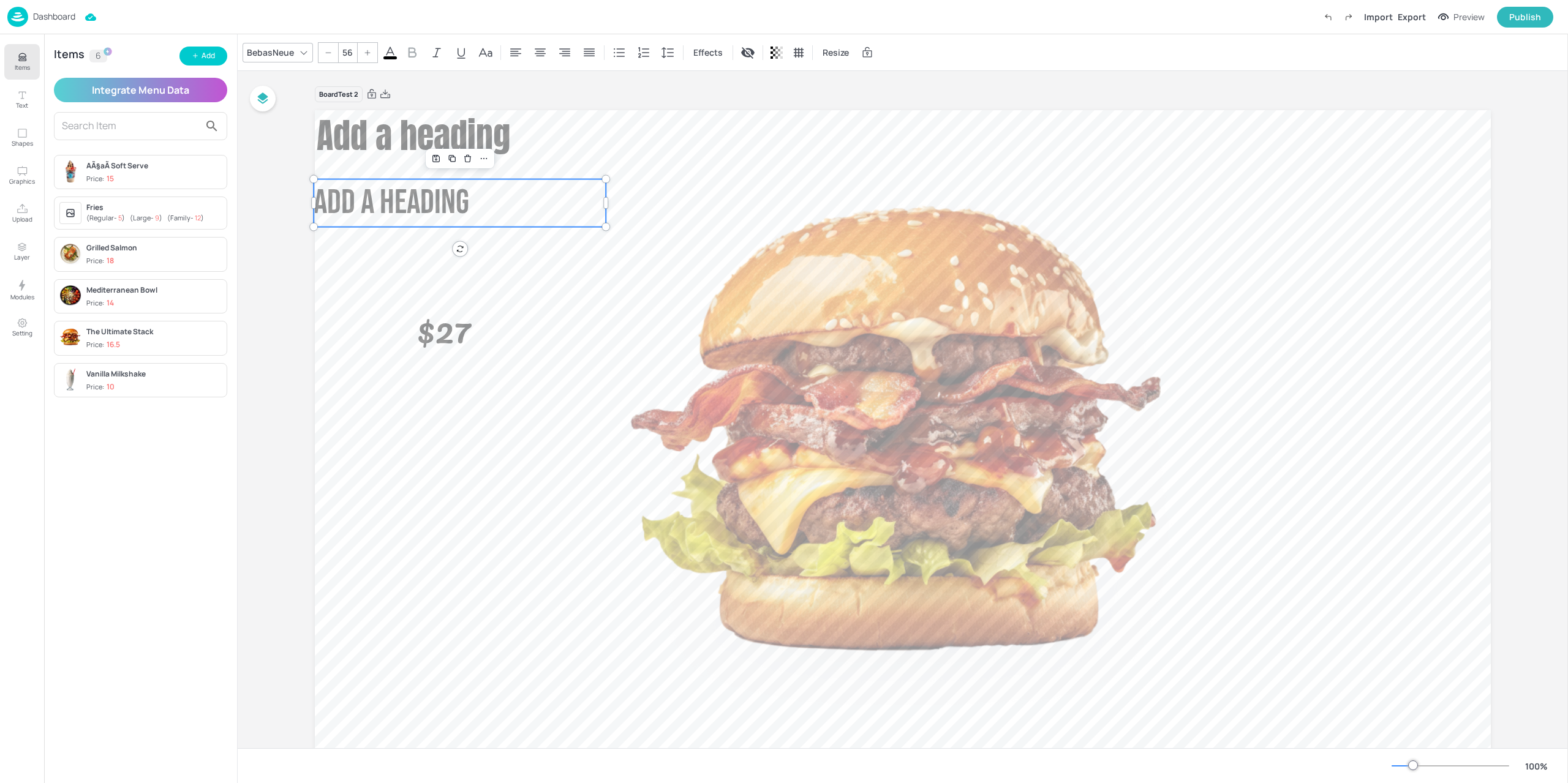 click on "Add a heading" at bounding box center (459, 203) 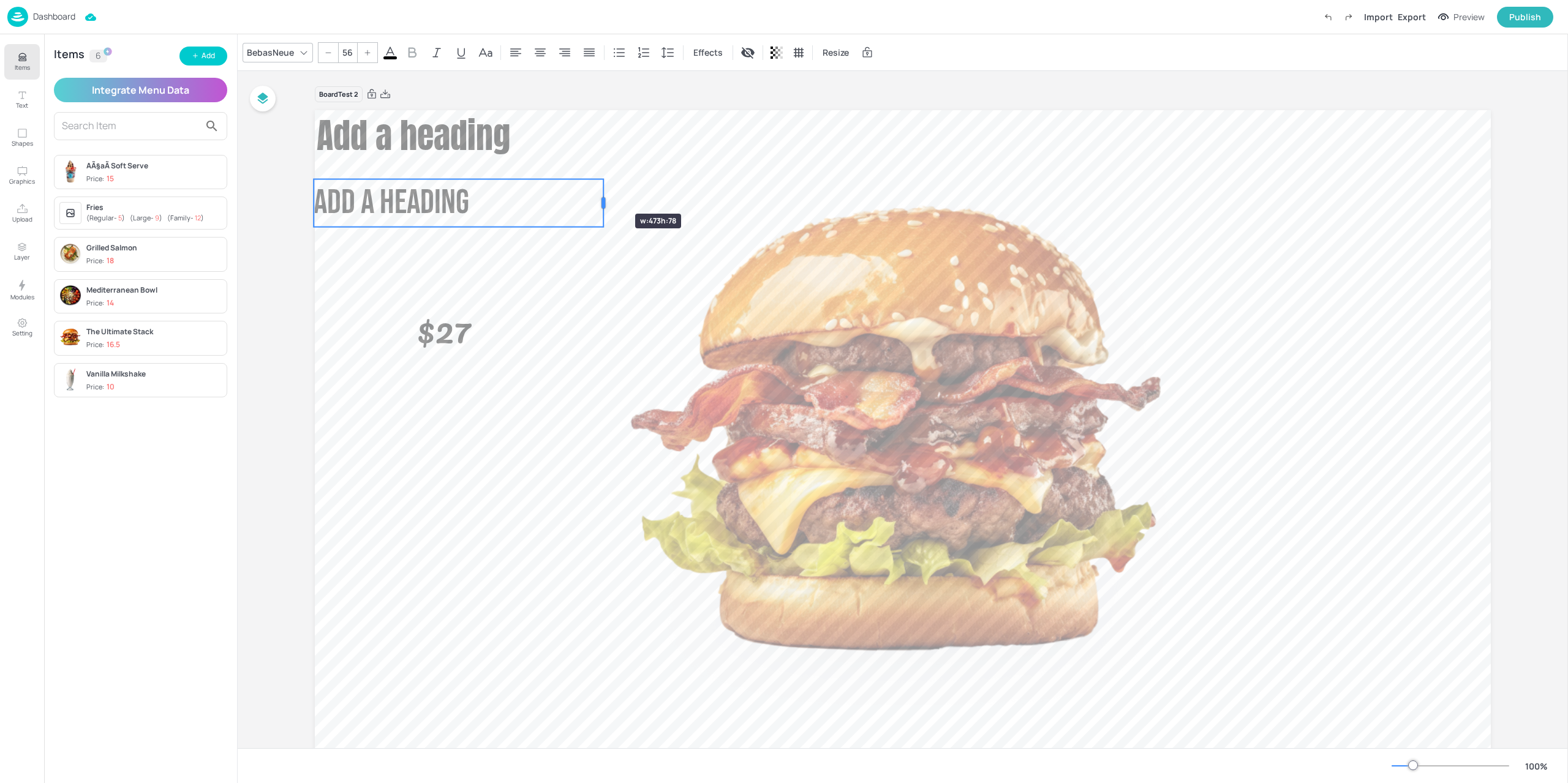 drag, startPoint x: 601, startPoint y: 204, endPoint x: 597, endPoint y: 192, distance: 12.64911 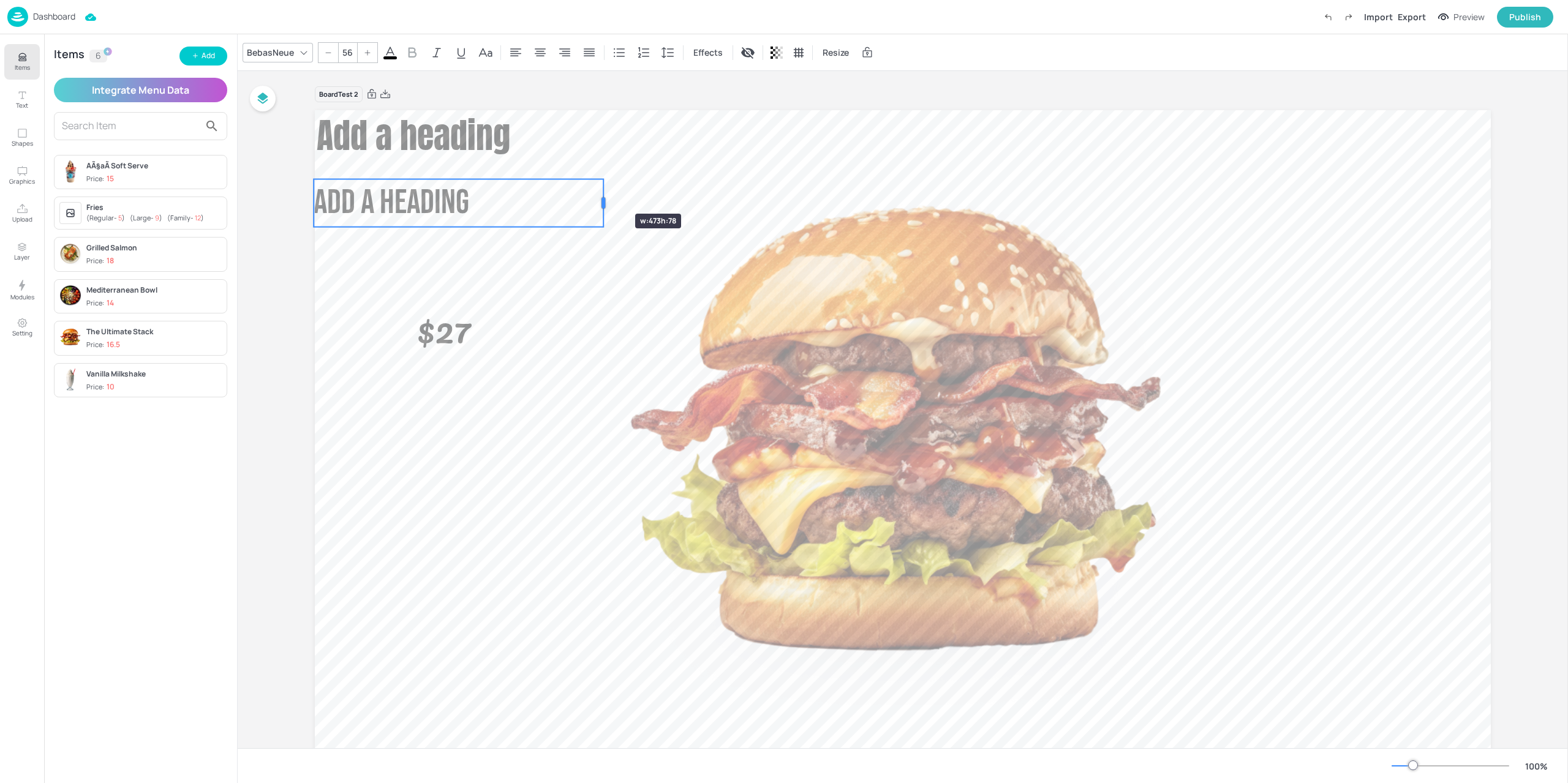 click at bounding box center [603, 203] 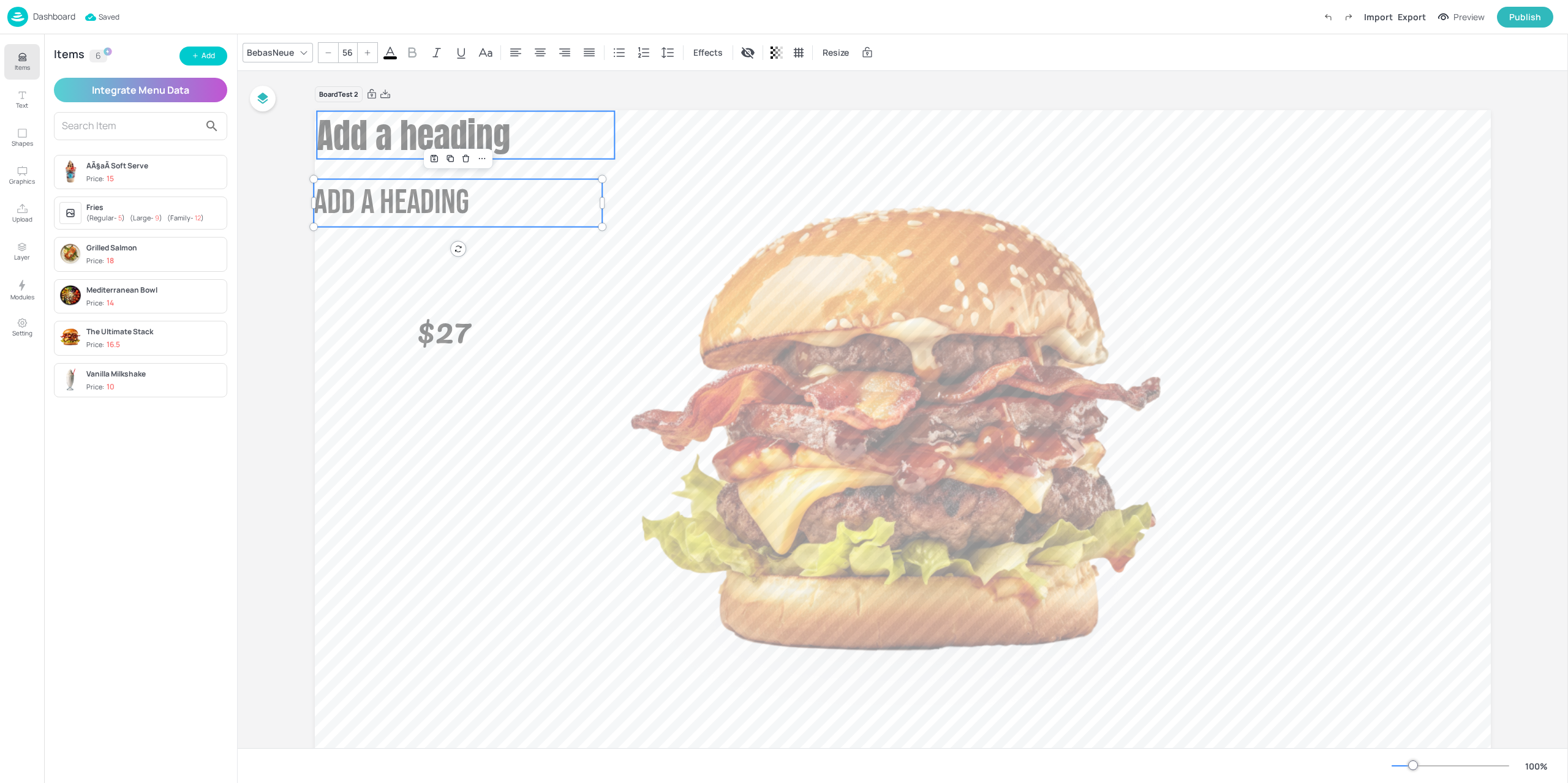 click on "Add a heading" at bounding box center [466, 135] 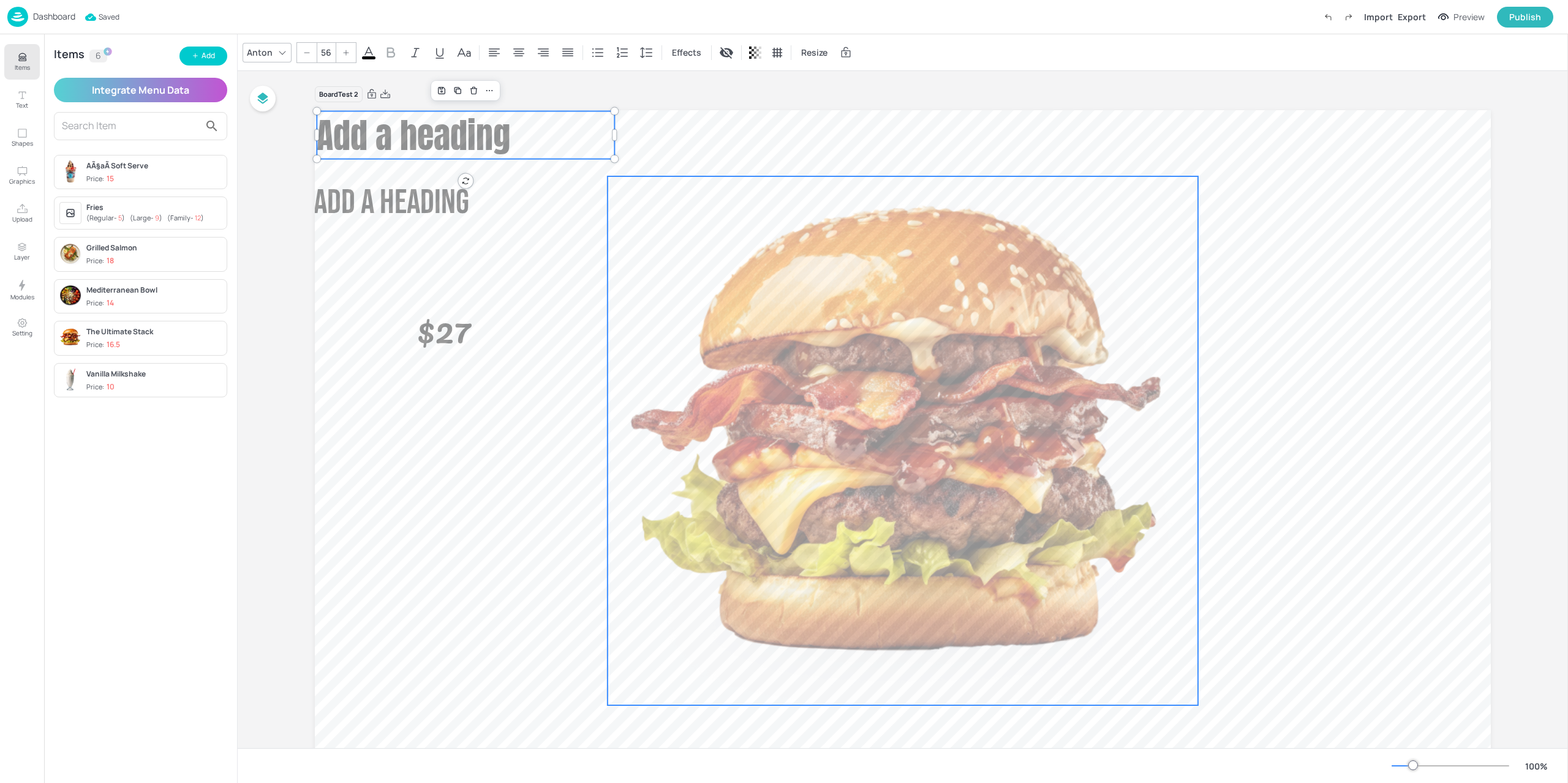 type on "56" 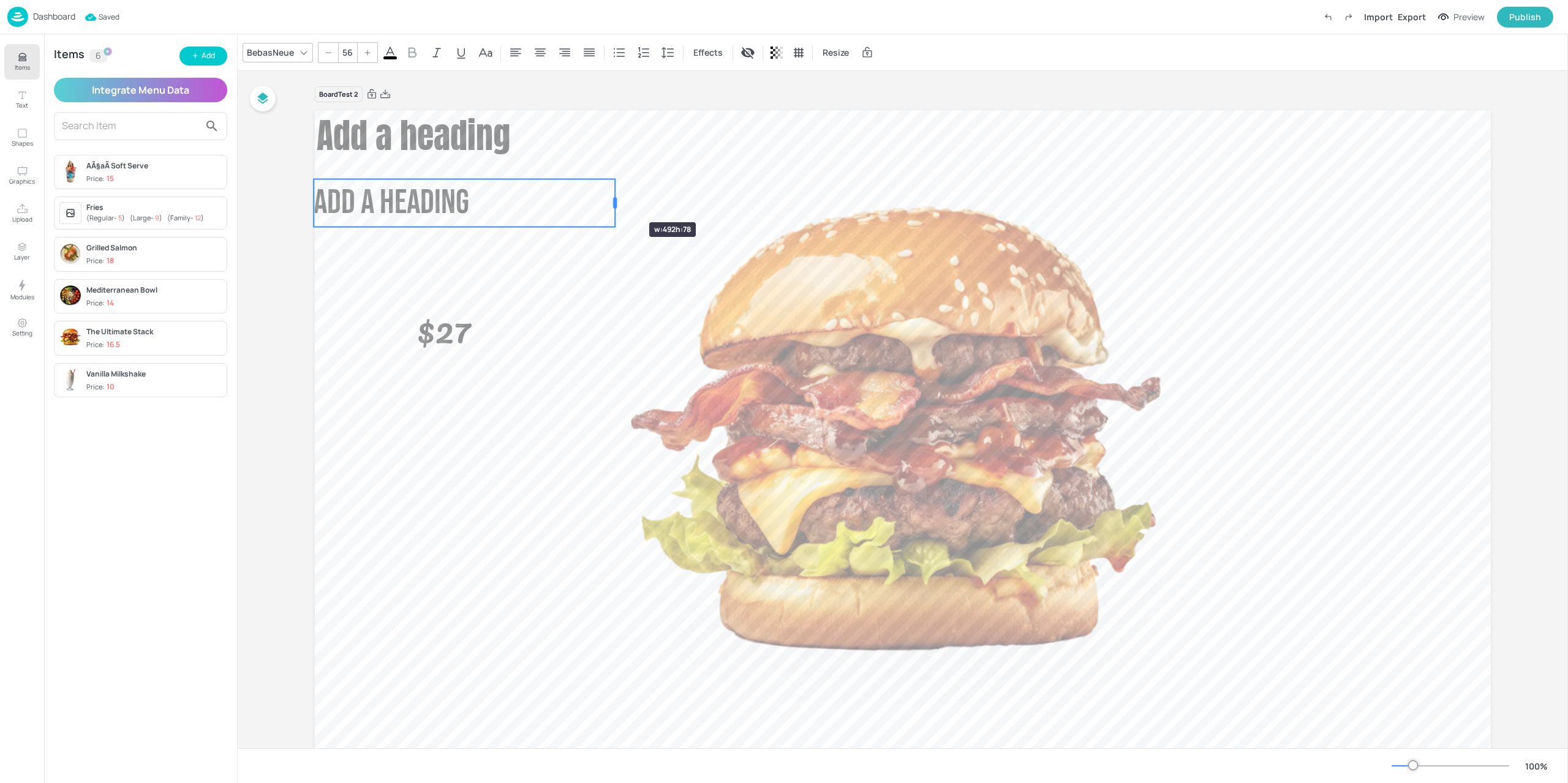 drag, startPoint x: 600, startPoint y: 198, endPoint x: 612, endPoint y: 200, distance: 12.165525 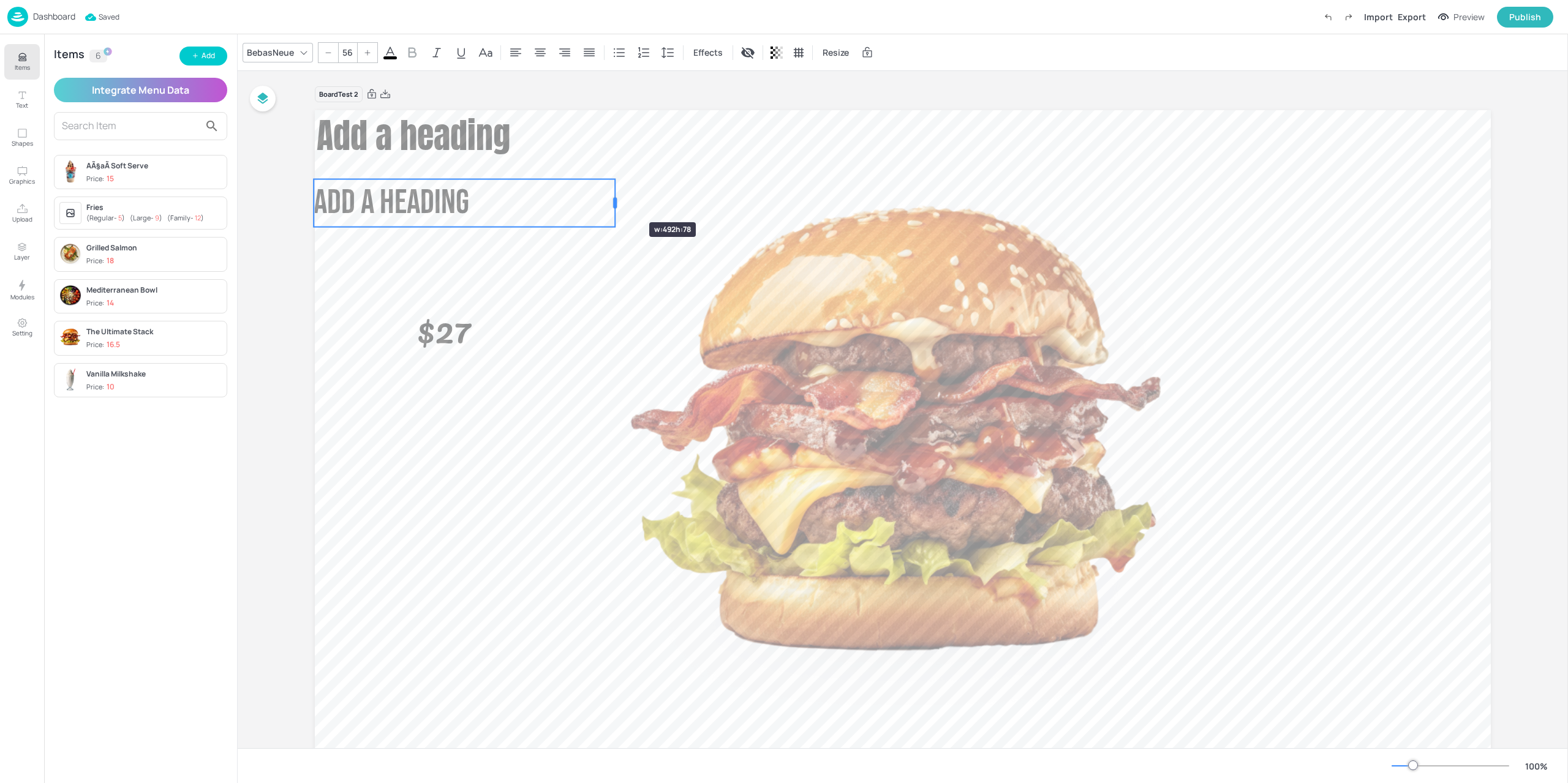 click at bounding box center [615, 203] 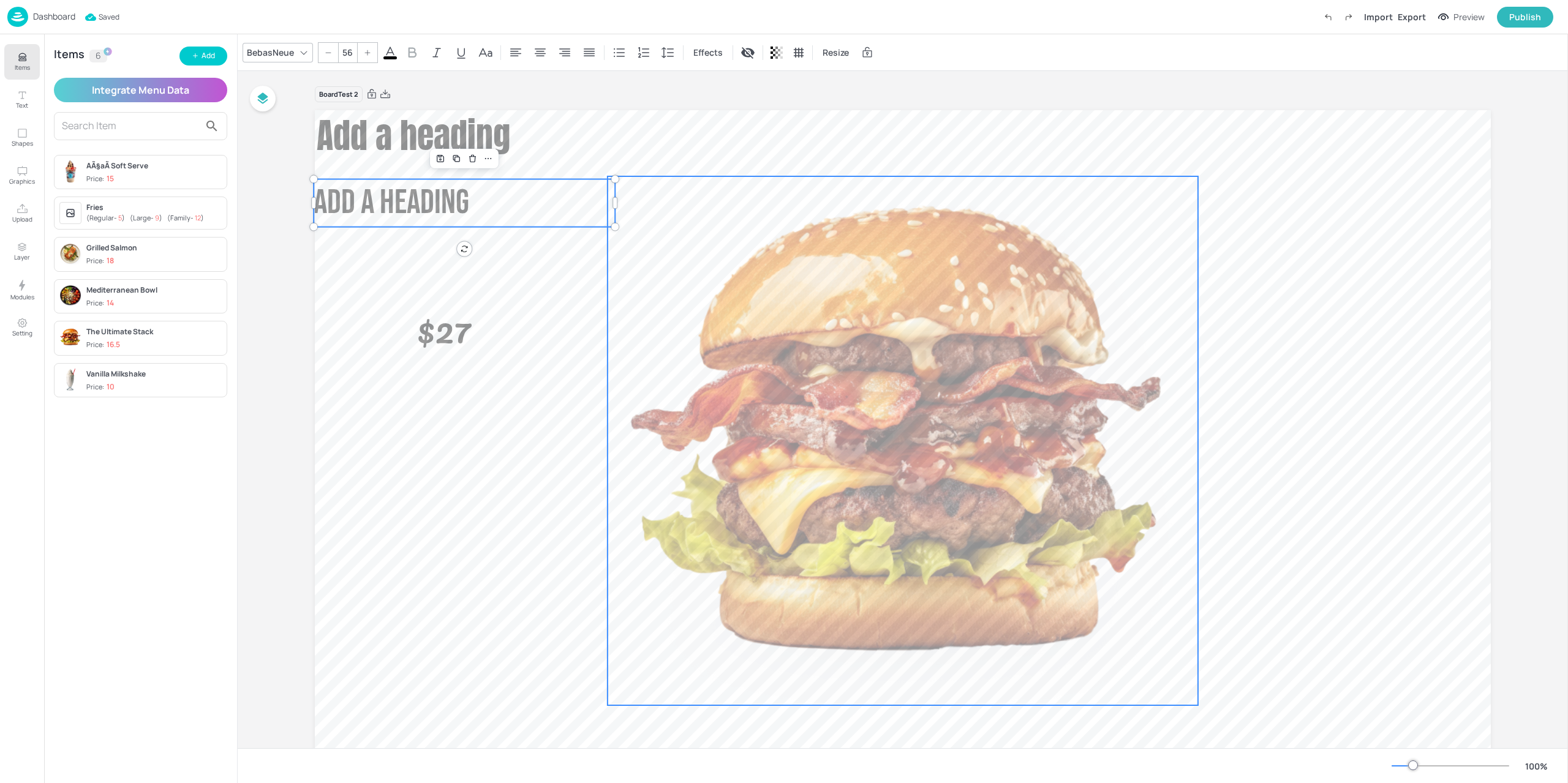 click at bounding box center [903, 441] 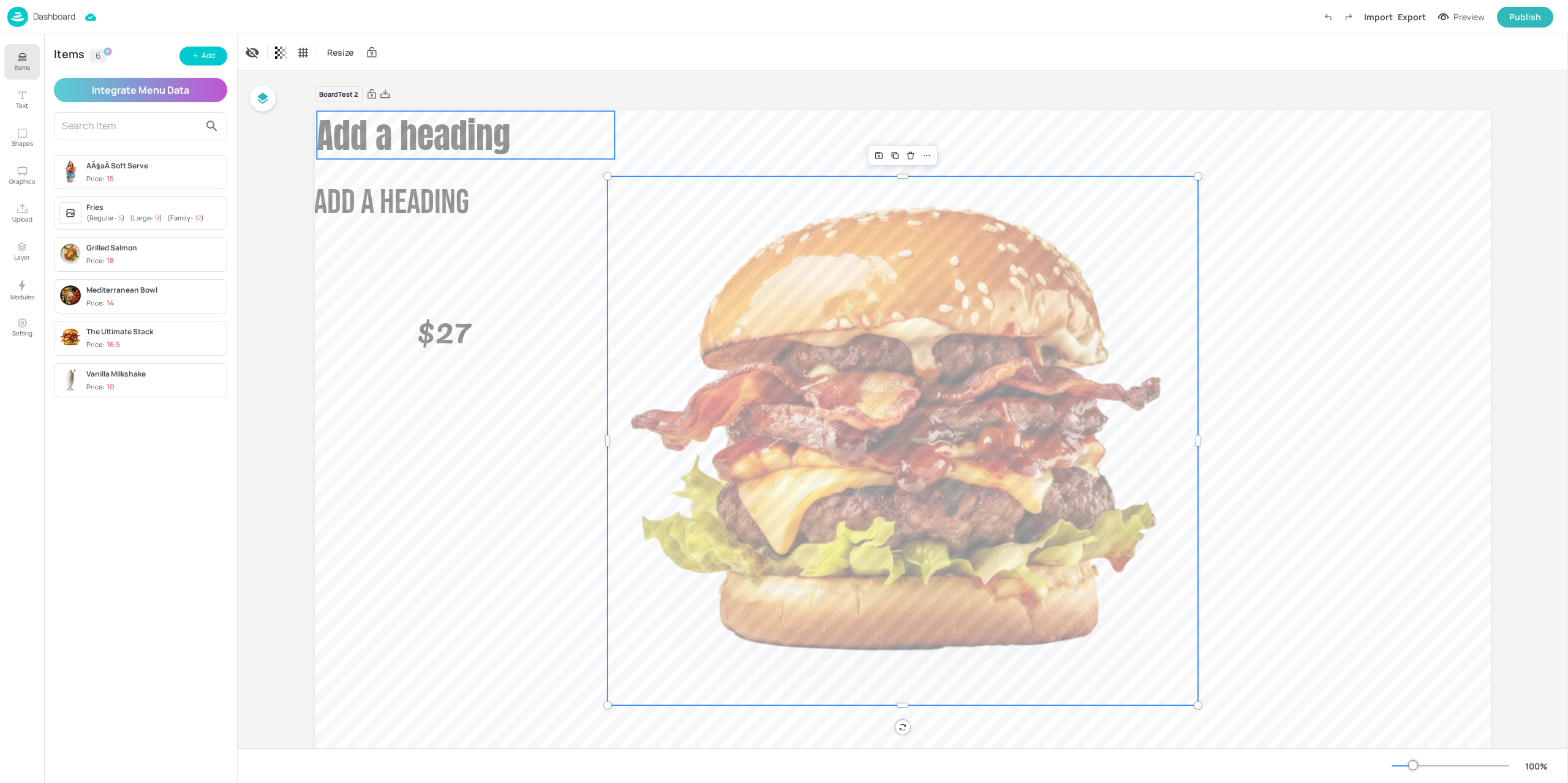 click on "Add a heading" at bounding box center [466, 135] 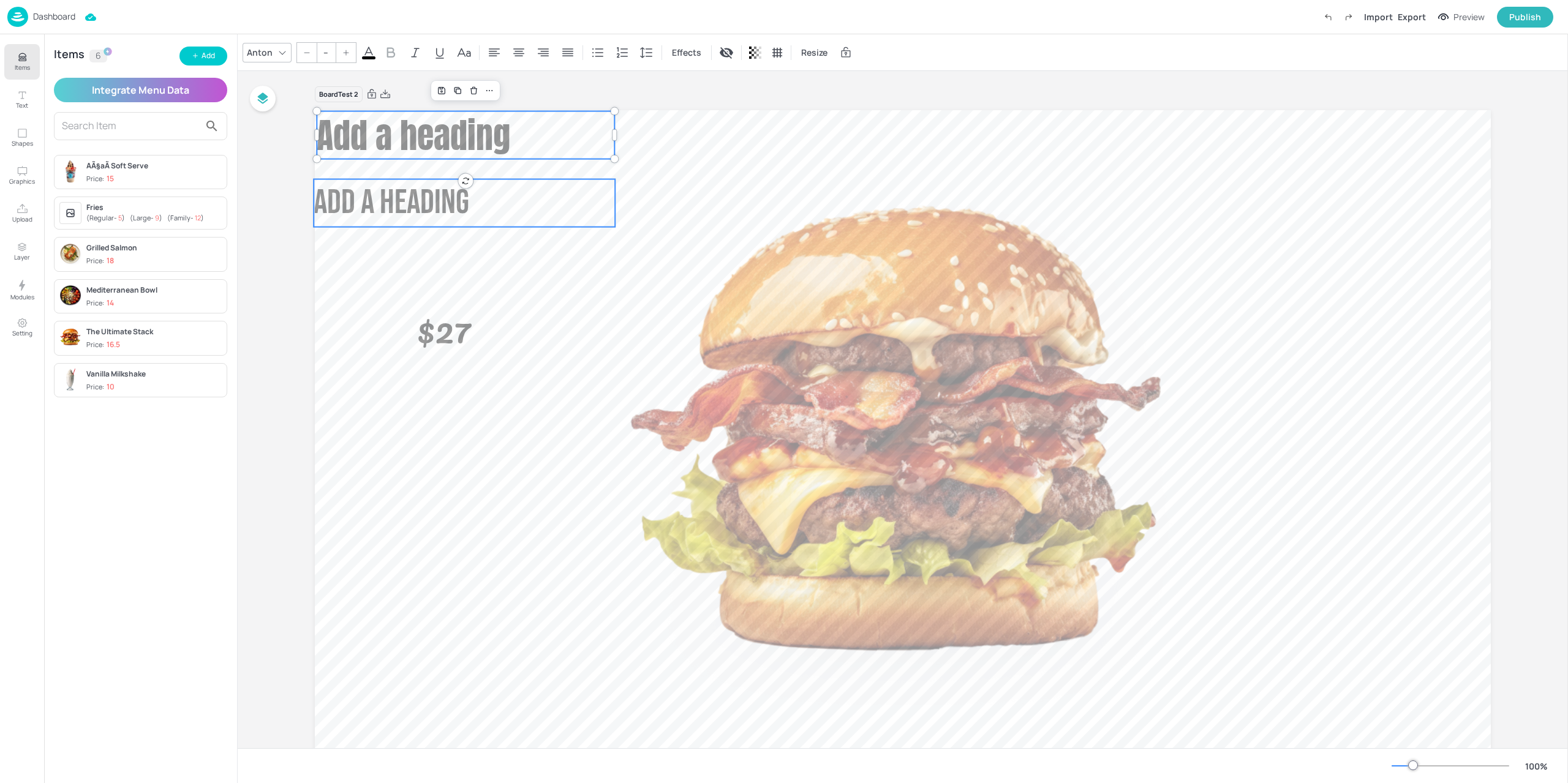 type on "56" 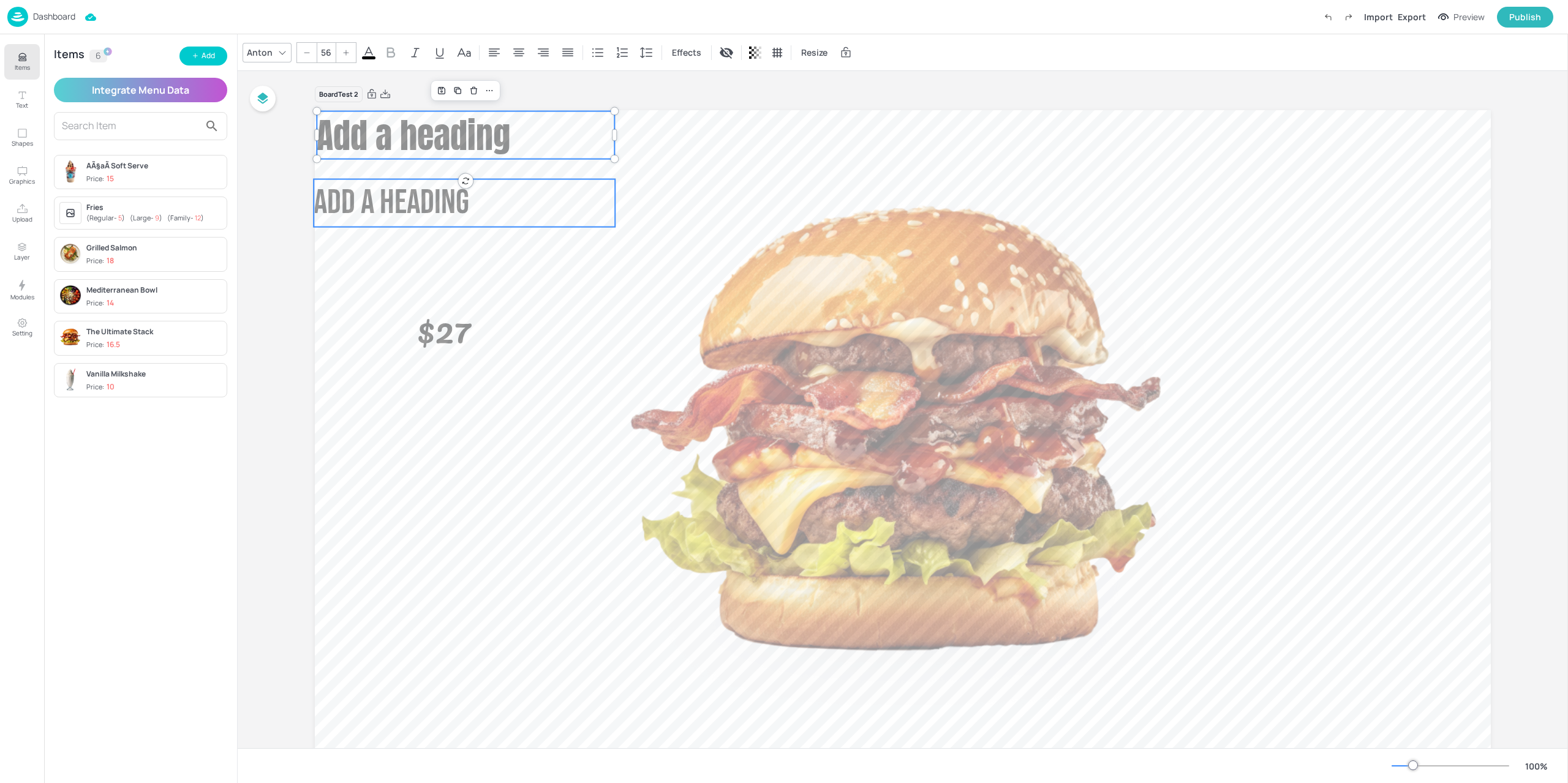 click on "Add a heading" at bounding box center [464, 203] 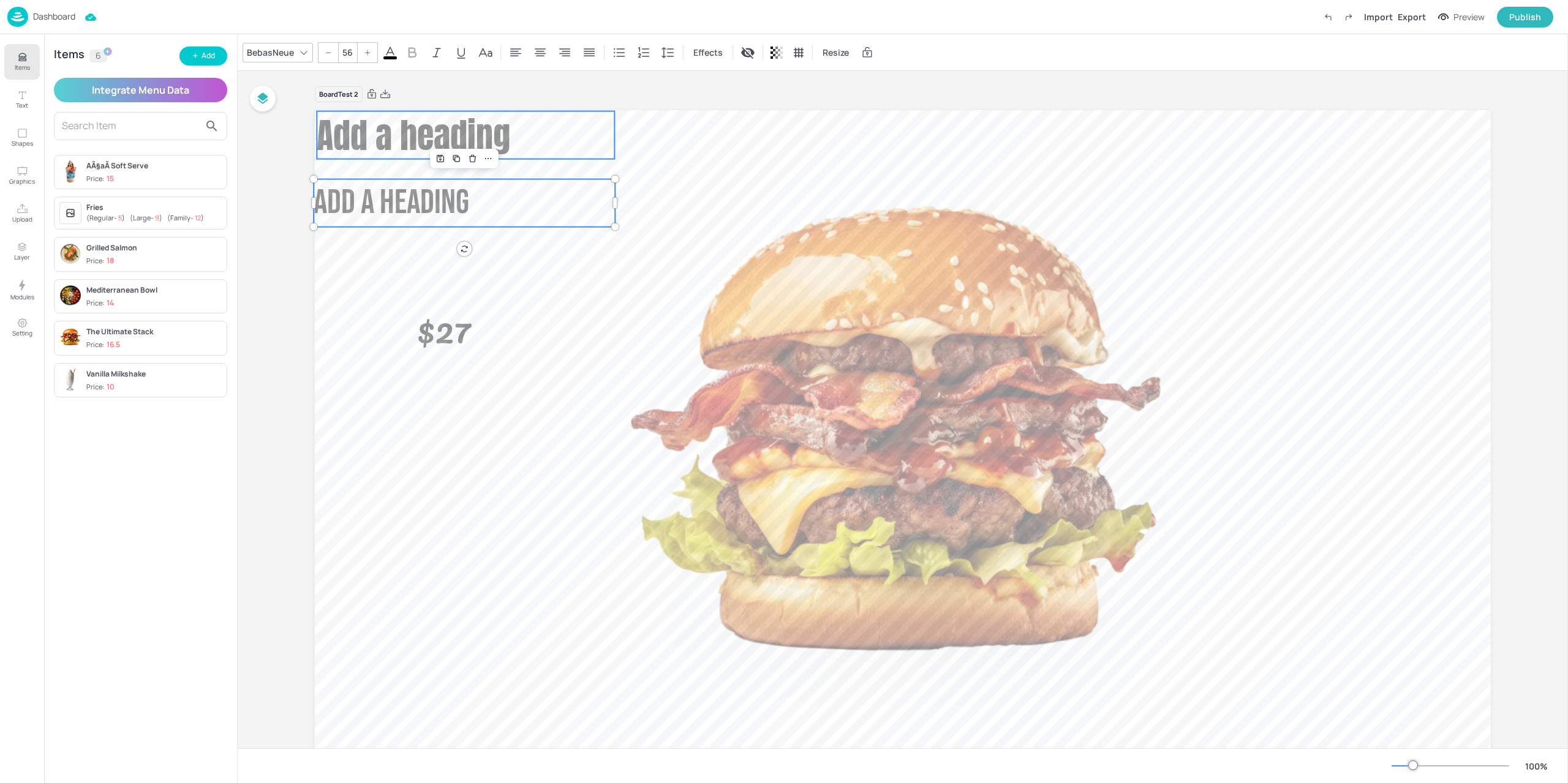 drag, startPoint x: 330, startPoint y: 233, endPoint x: 473, endPoint y: 118, distance: 183.50477 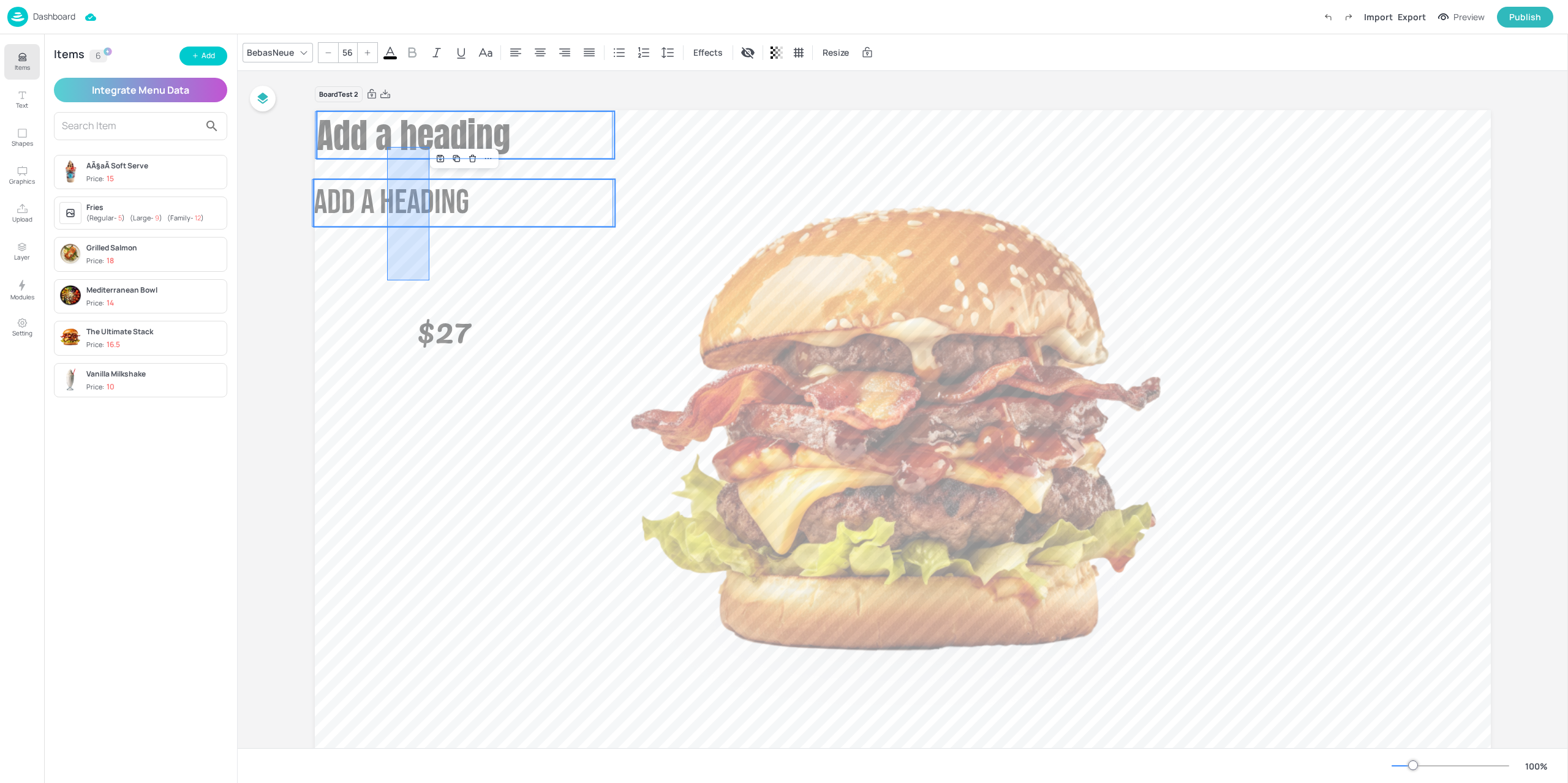 drag, startPoint x: 391, startPoint y: 264, endPoint x: 432, endPoint y: 137, distance: 133.45411 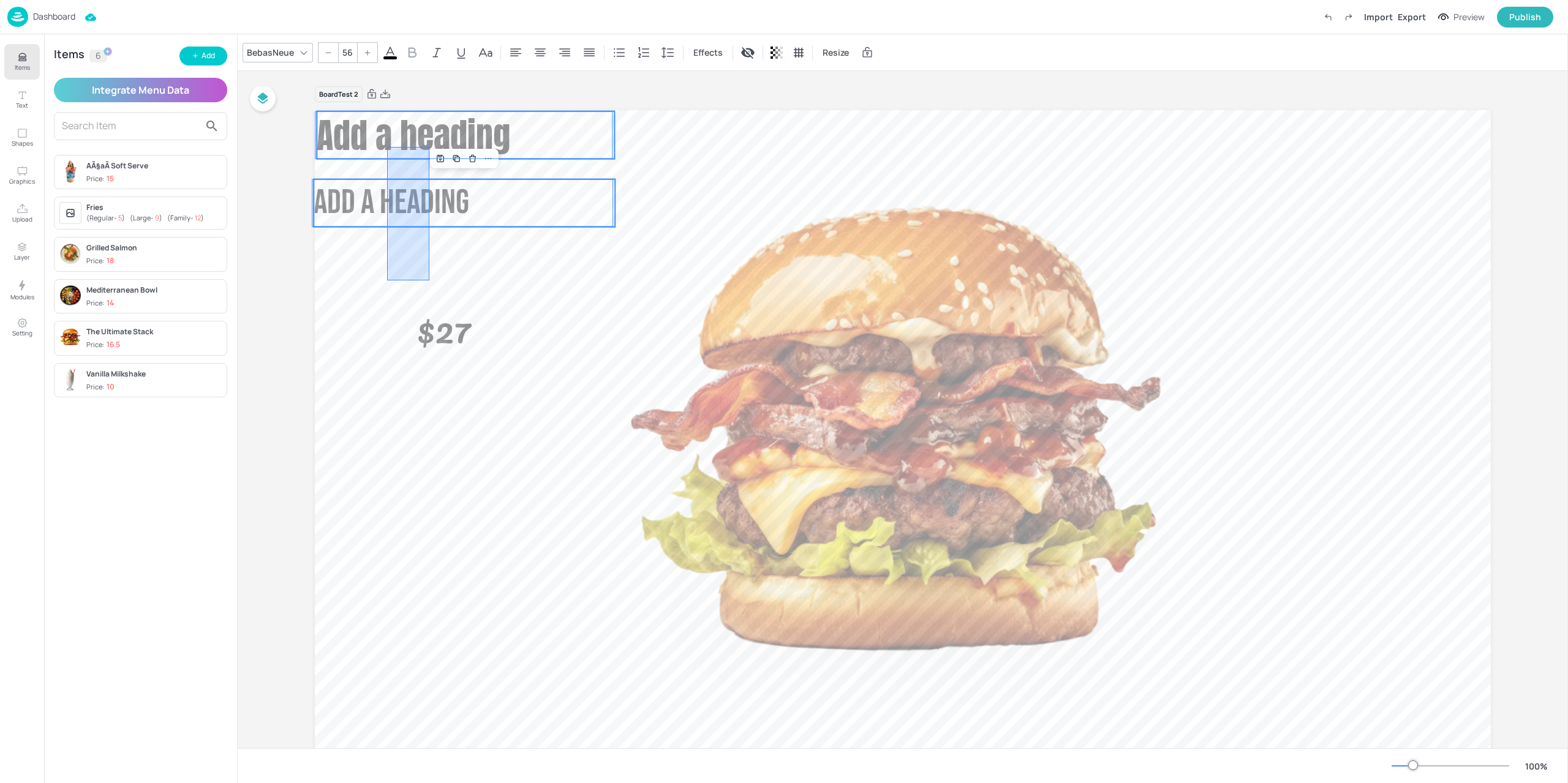 click on "Add a heading Add a heading $27" at bounding box center (903, 110) 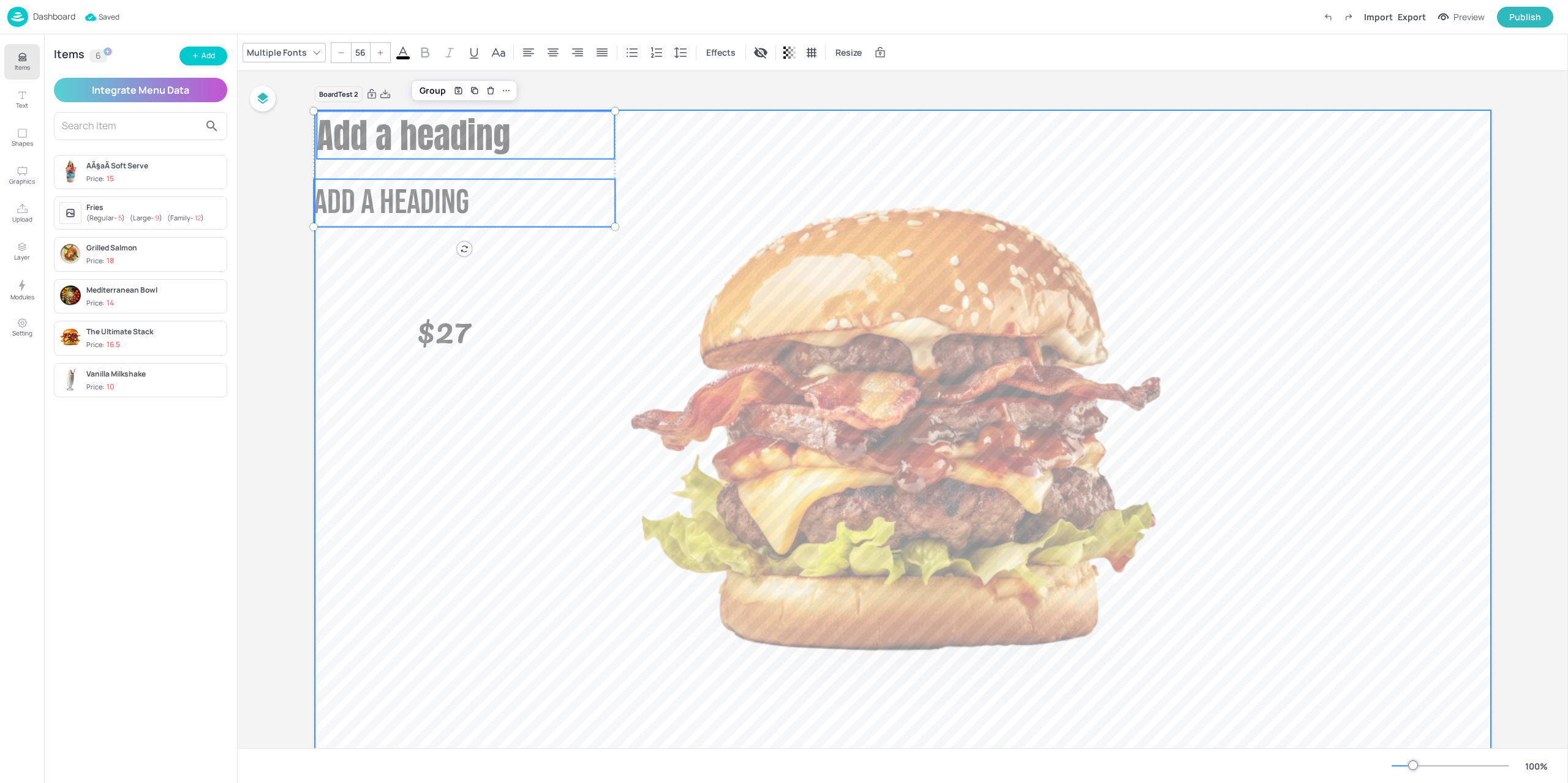 click at bounding box center (903, 441) 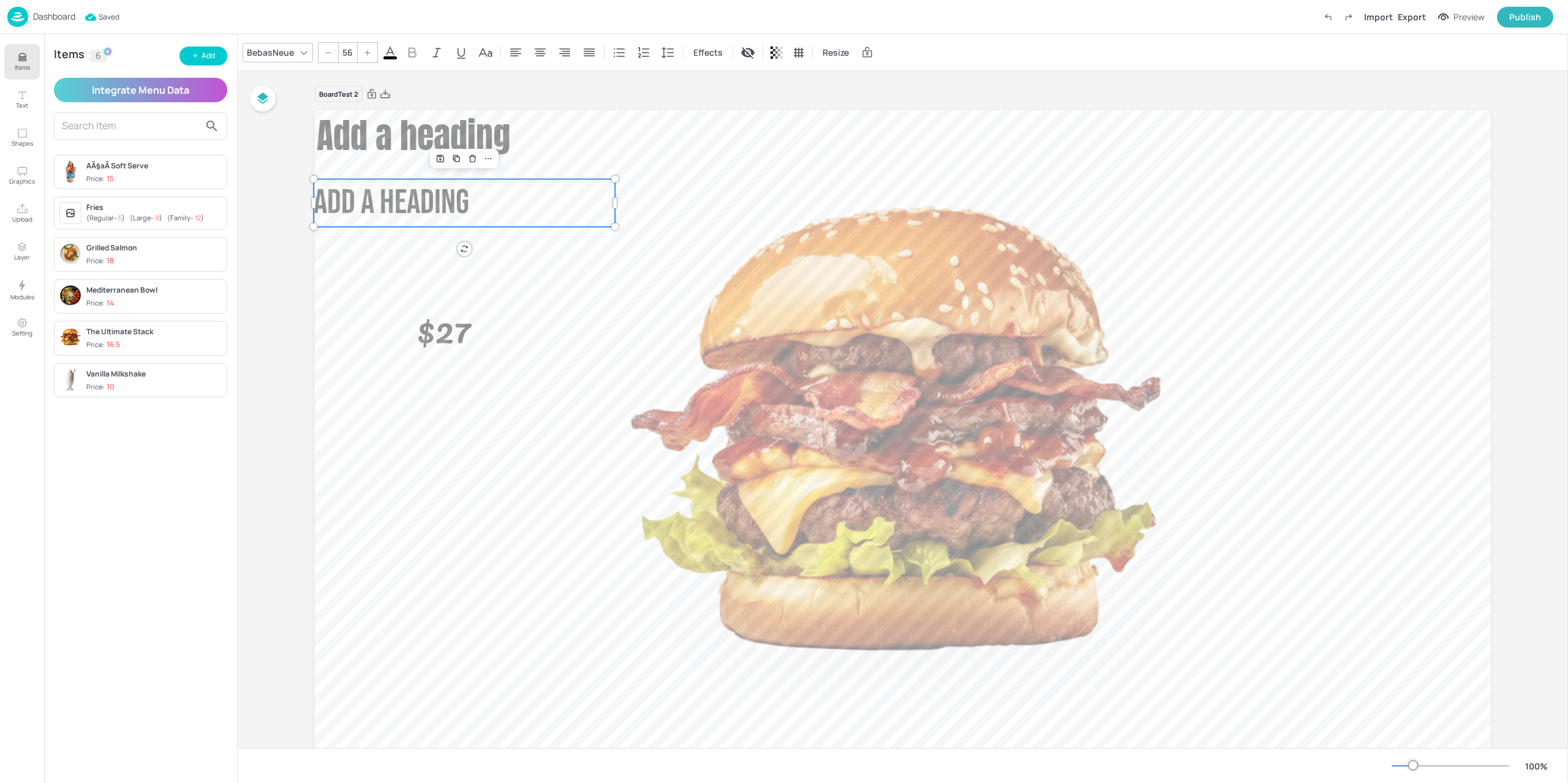 click on "Add a heading" at bounding box center [391, 203] 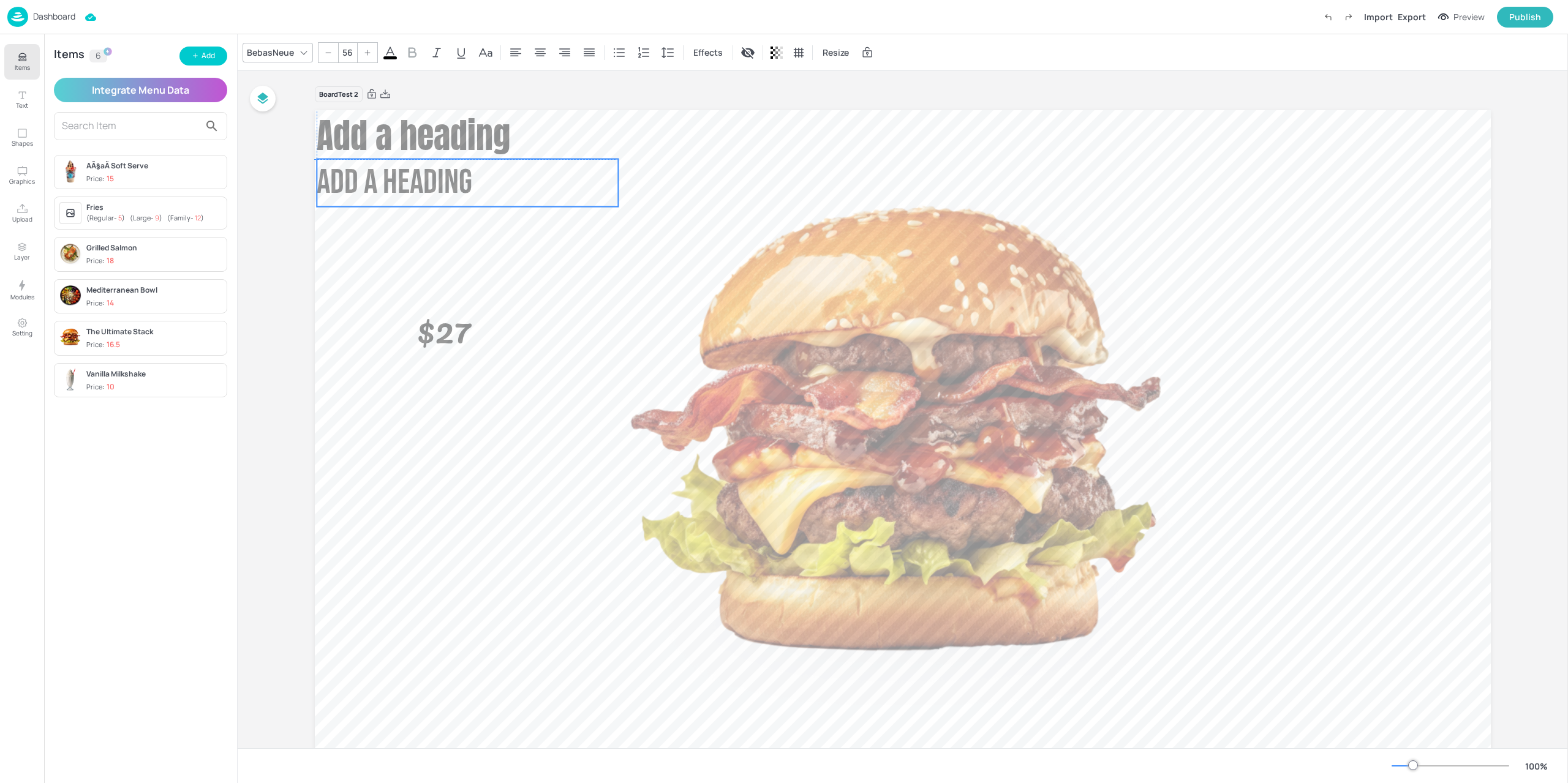 drag, startPoint x: 347, startPoint y: 193, endPoint x: 347, endPoint y: 179, distance: 14 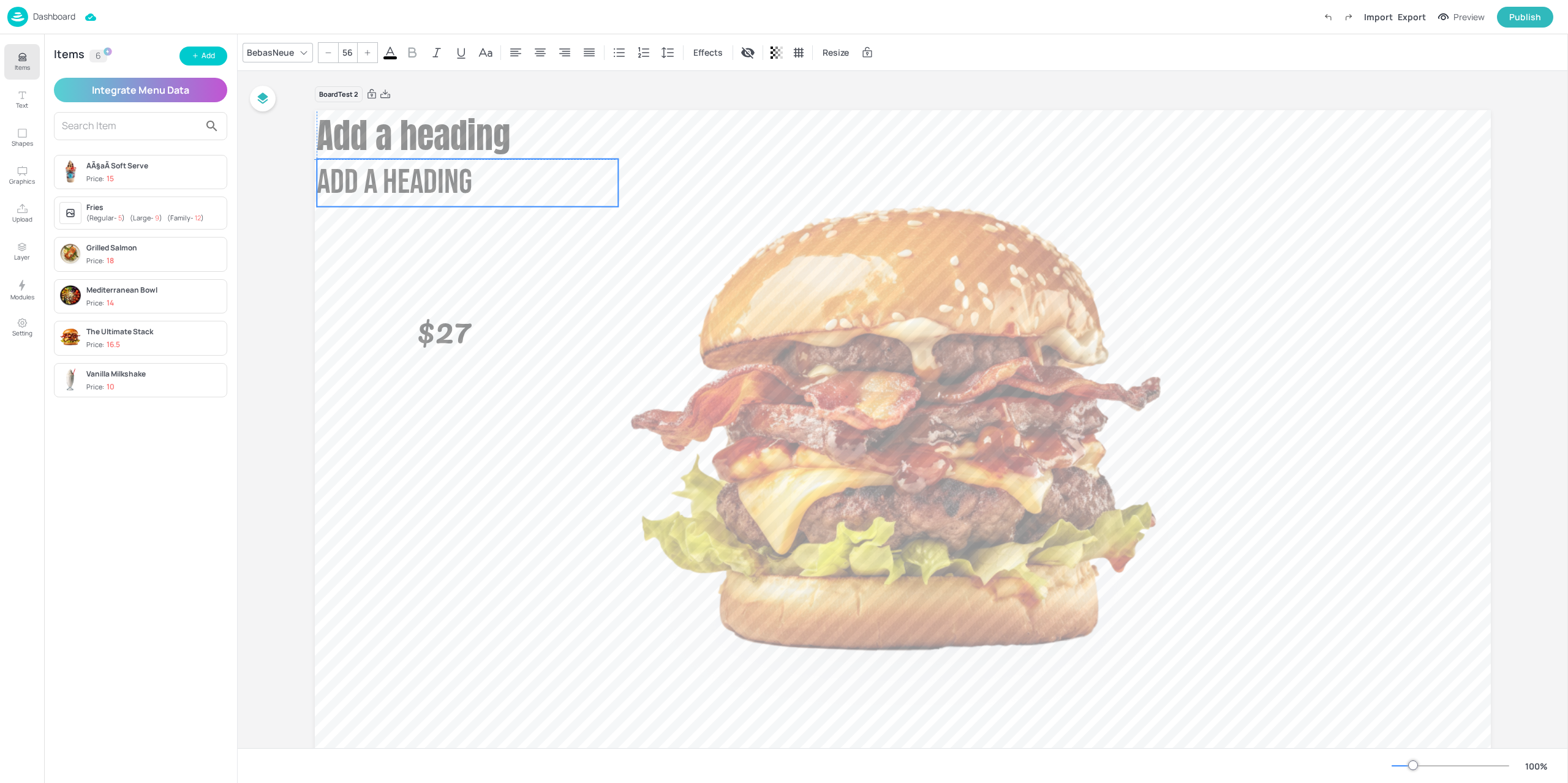 click on "Add a heading" at bounding box center (394, 182) 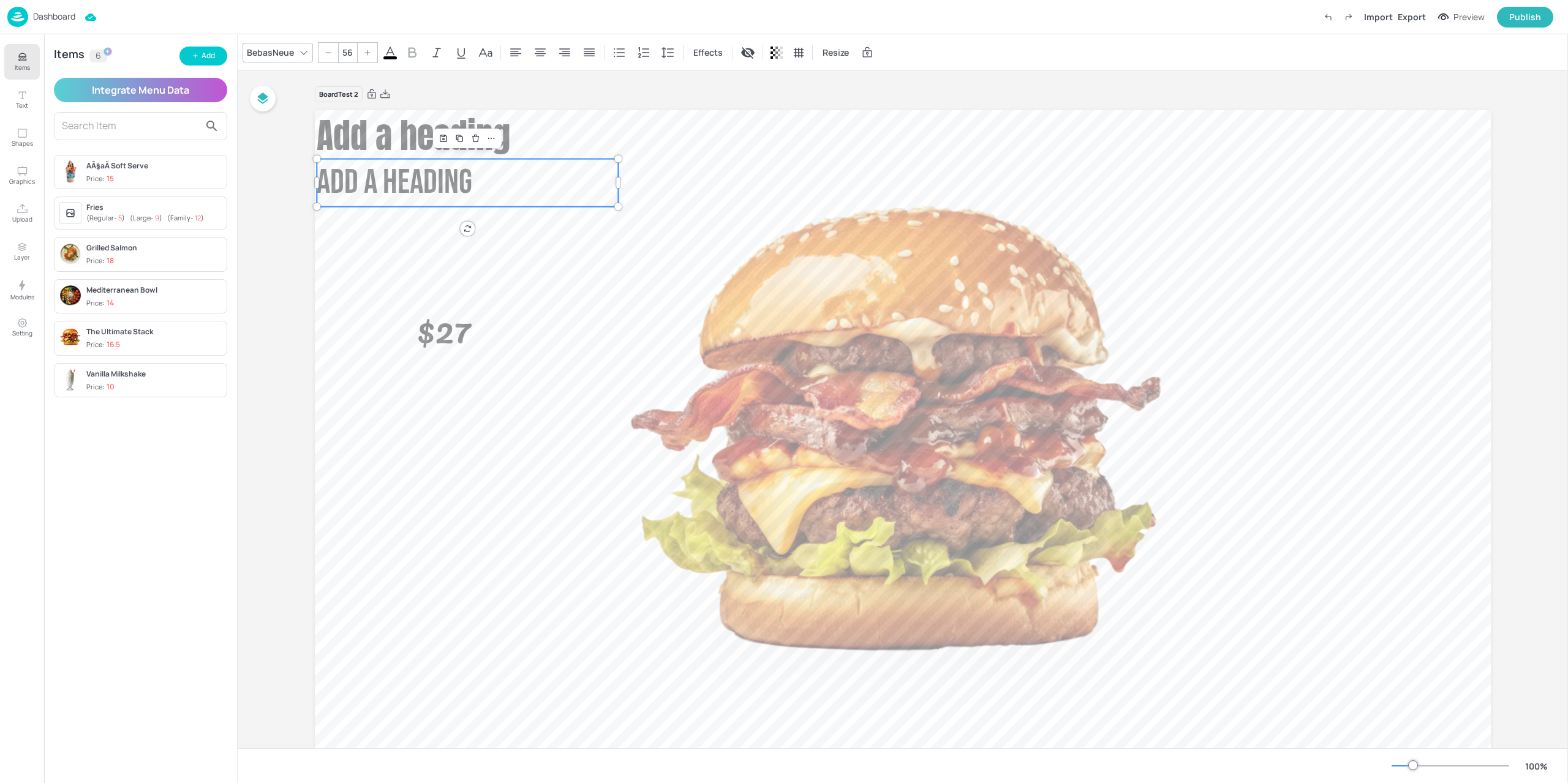 click on "Dashboard" at bounding box center (41, 17) 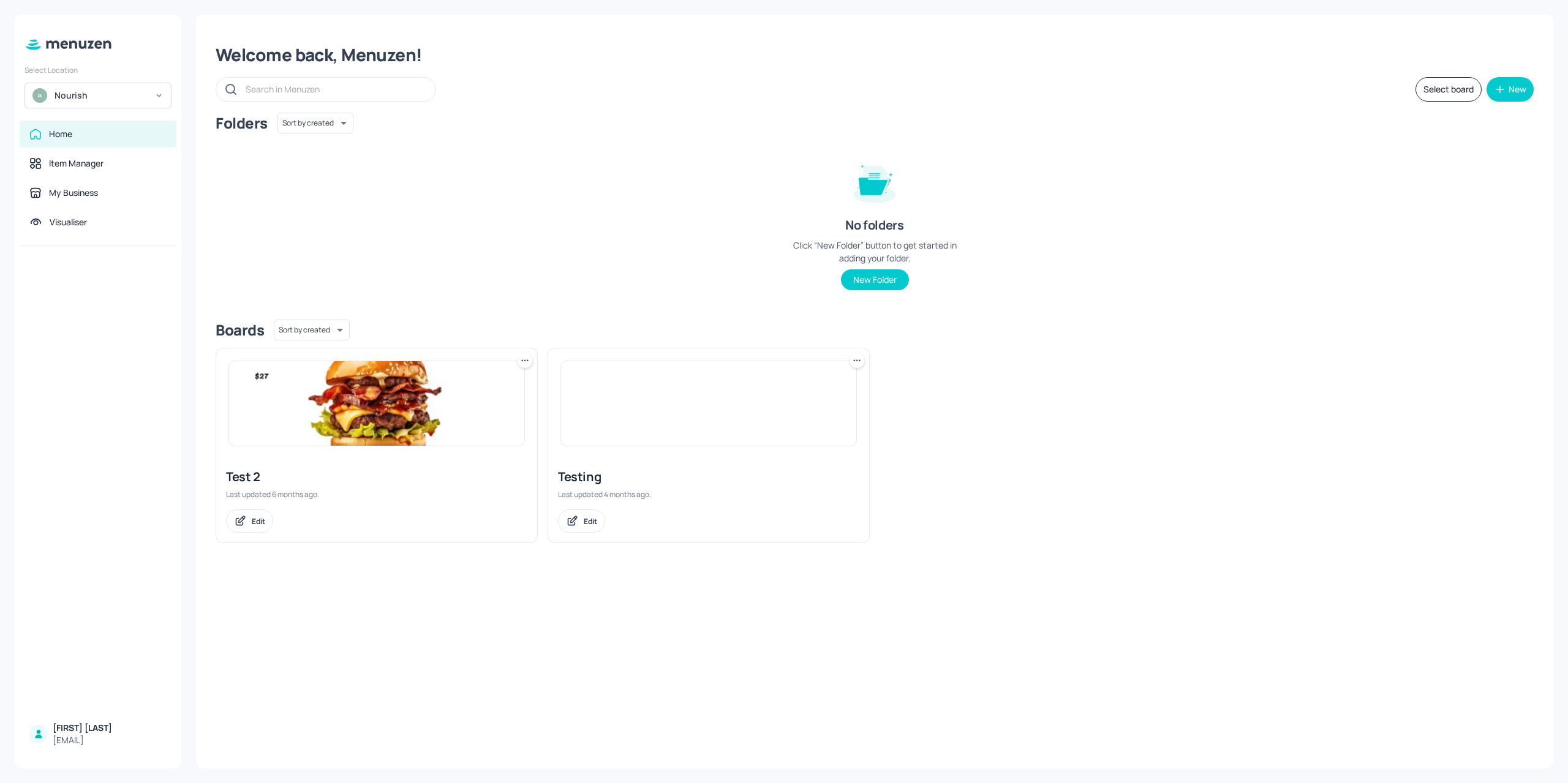 click on "Nourish" at bounding box center [100, 96] 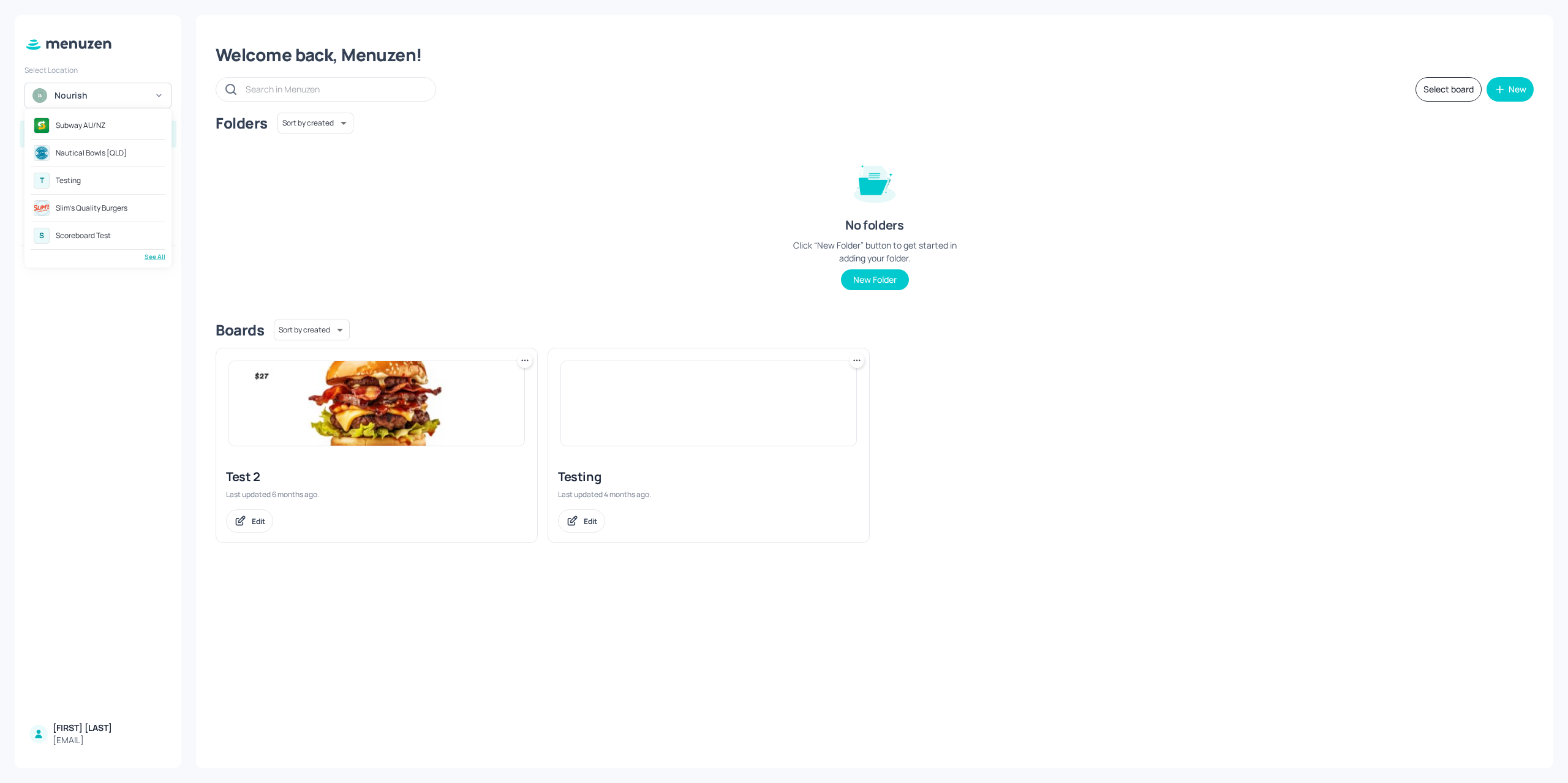 click at bounding box center [784, 391] 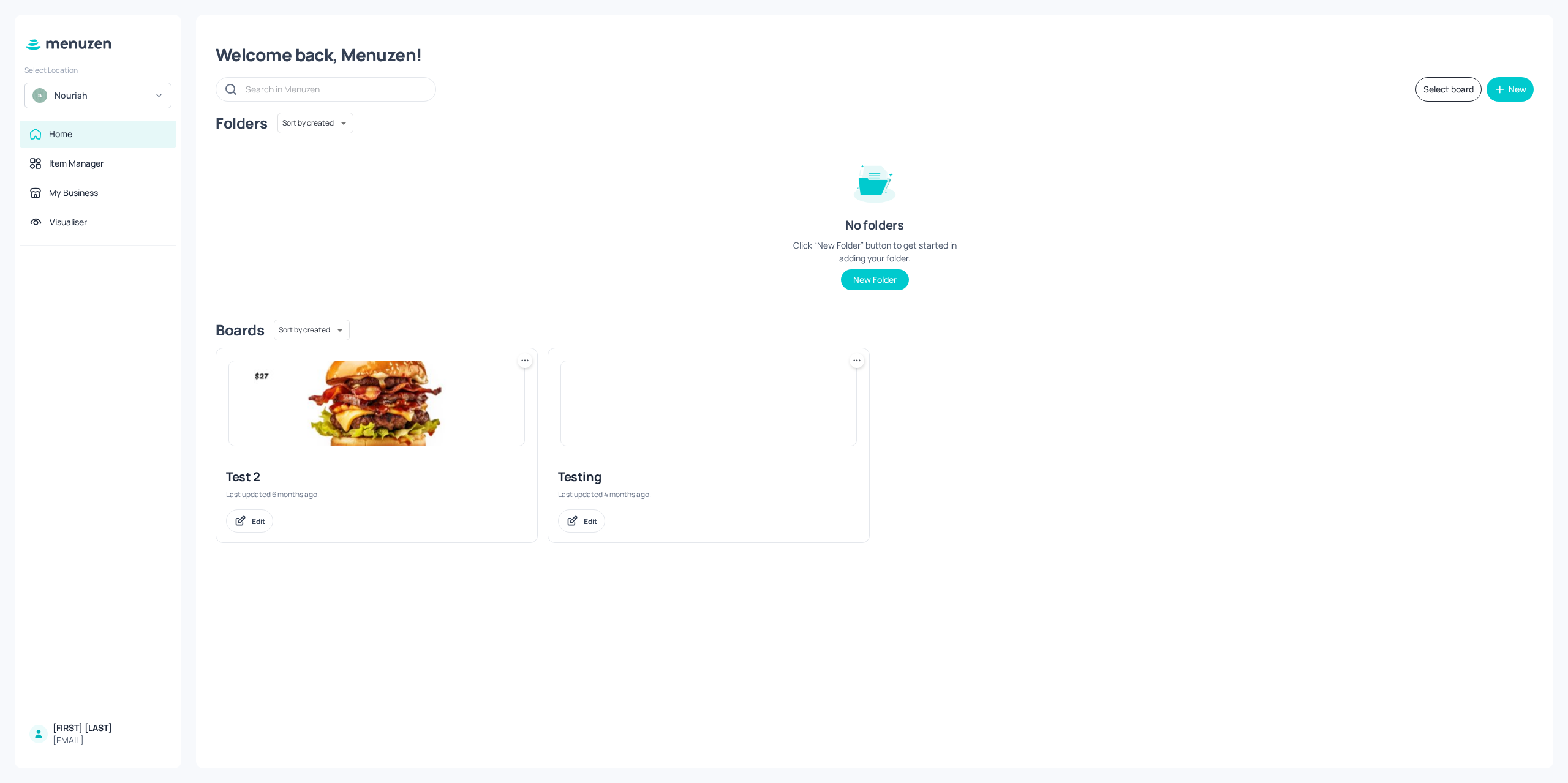 click on "Nourish" at bounding box center [98, 96] 